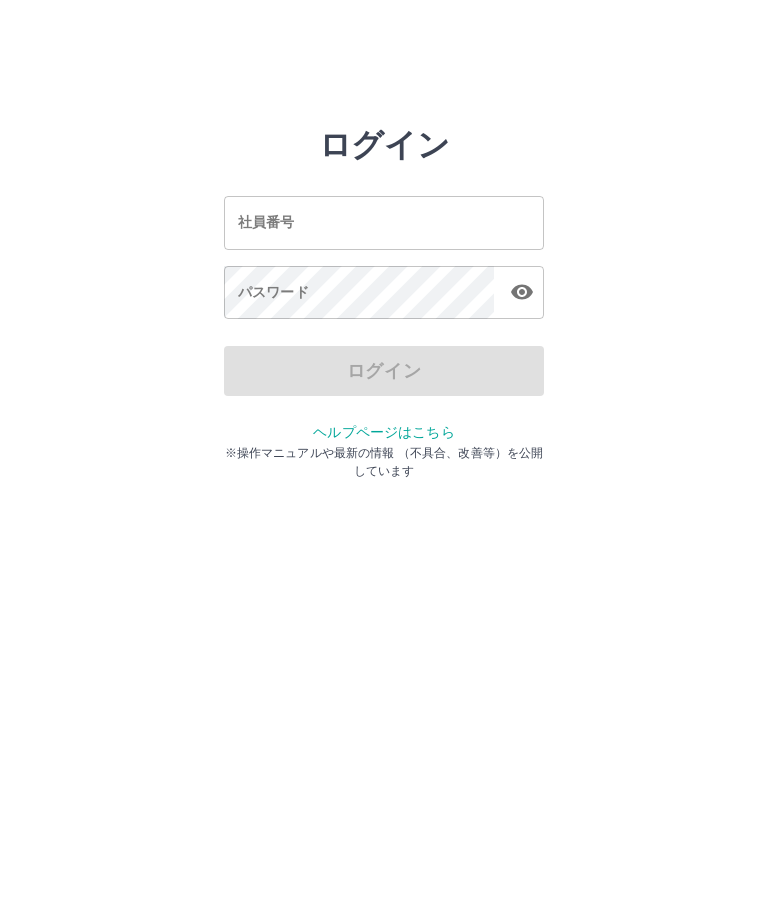 scroll, scrollTop: 0, scrollLeft: 0, axis: both 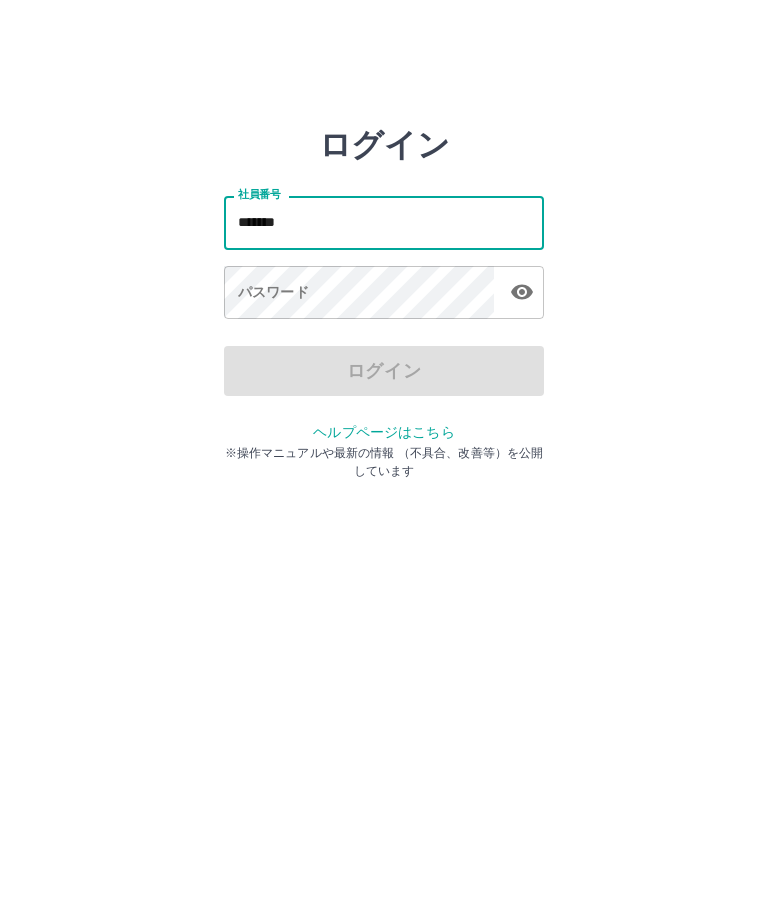 type on "*******" 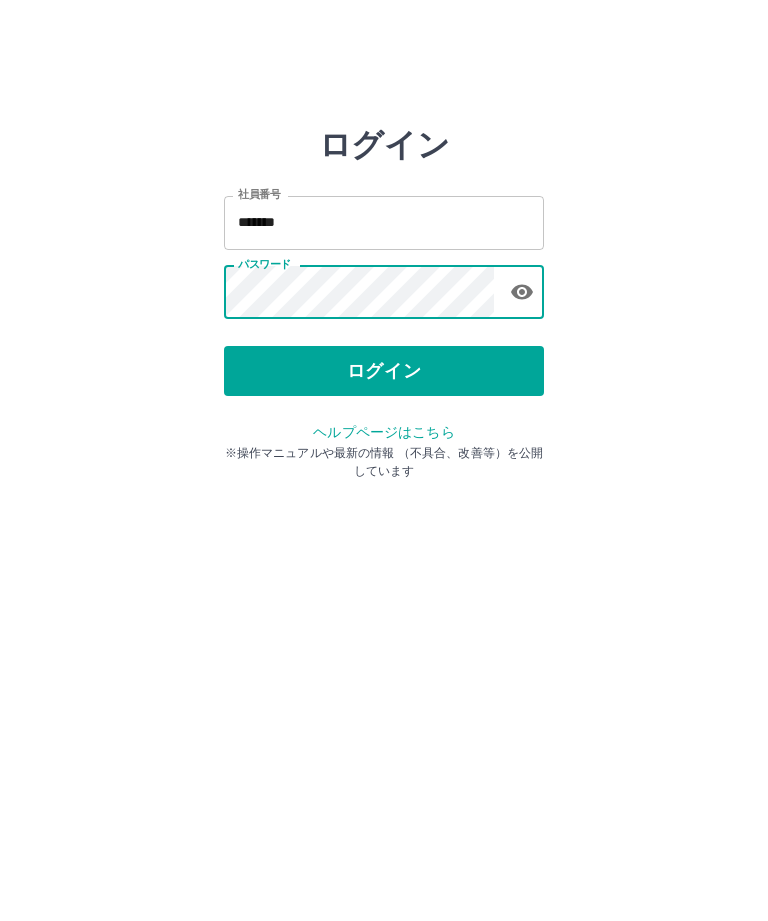 click on "ログイン" at bounding box center (384, 371) 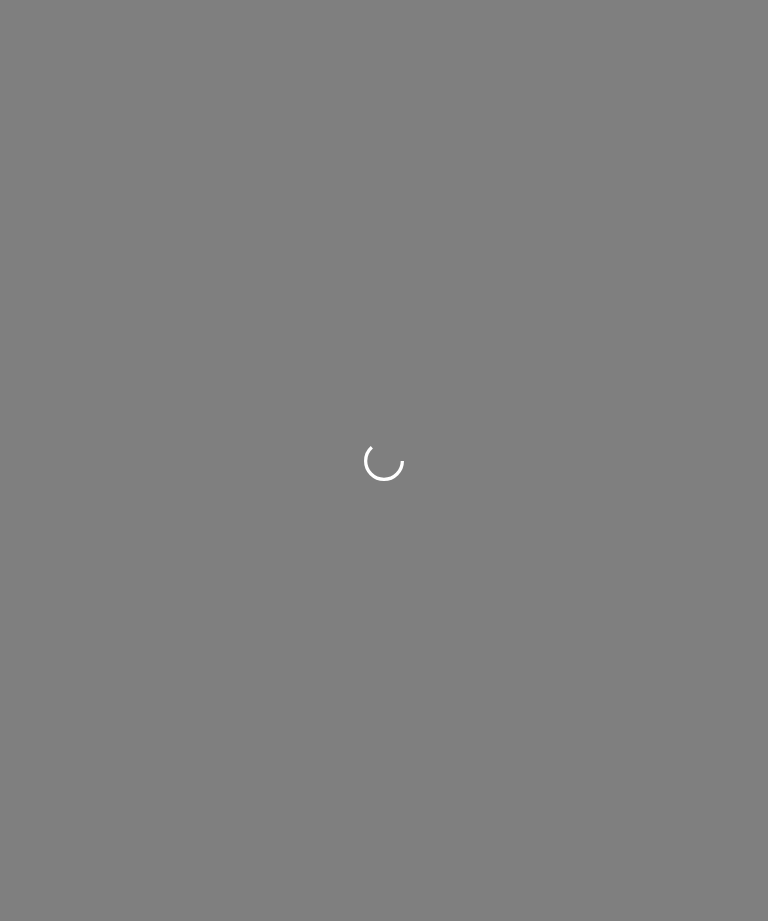 scroll, scrollTop: 0, scrollLeft: 0, axis: both 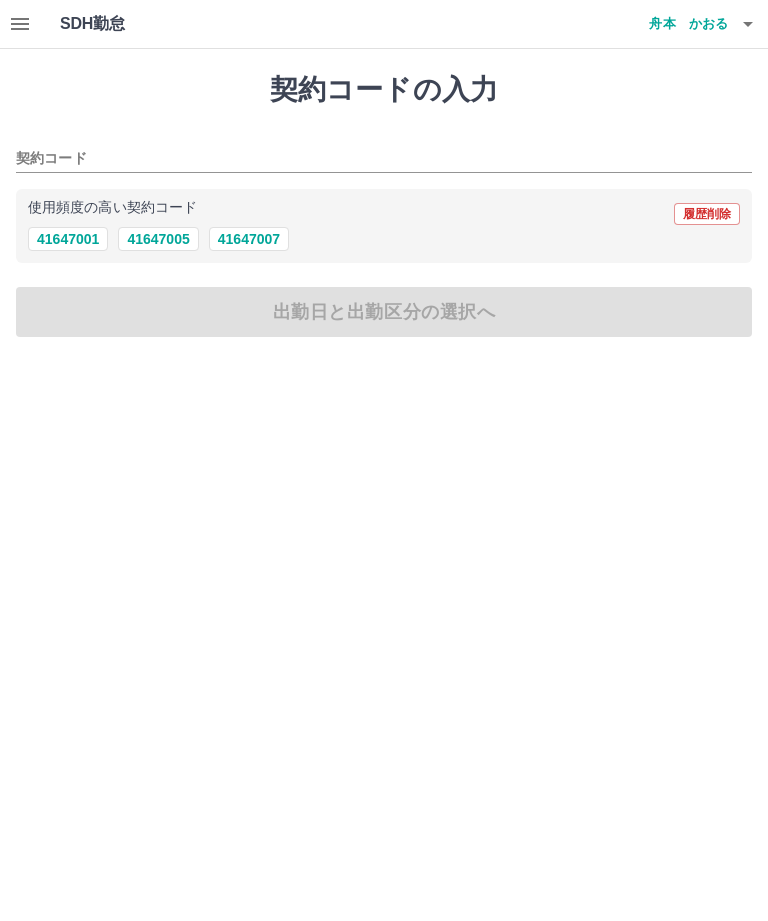 click on "41647001" at bounding box center (68, 239) 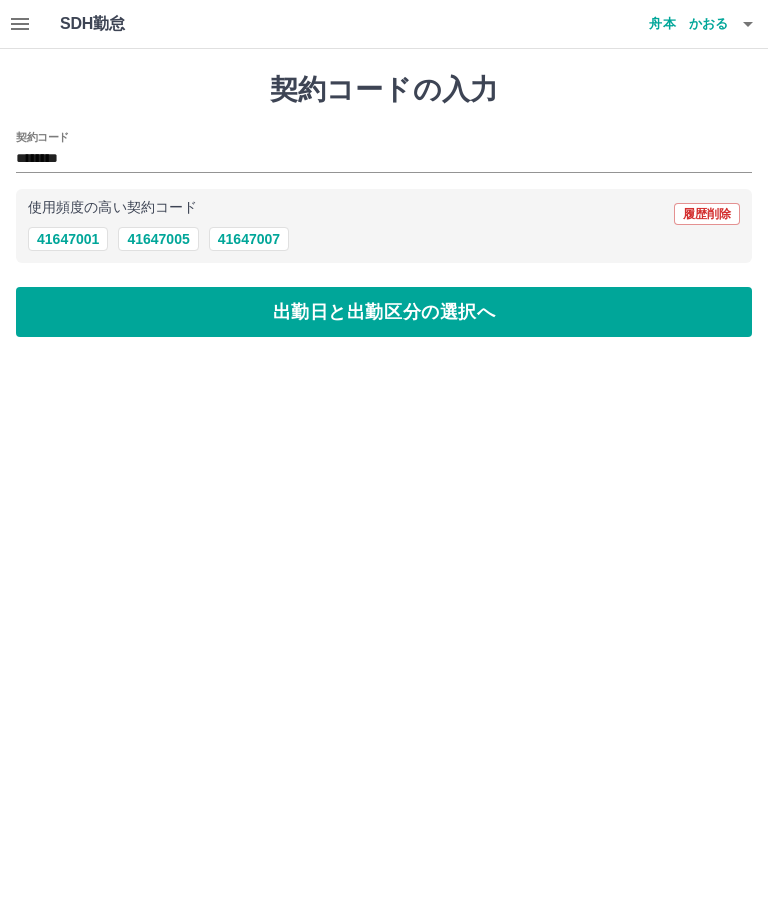 click on "出勤日と出勤区分の選択へ" at bounding box center (384, 312) 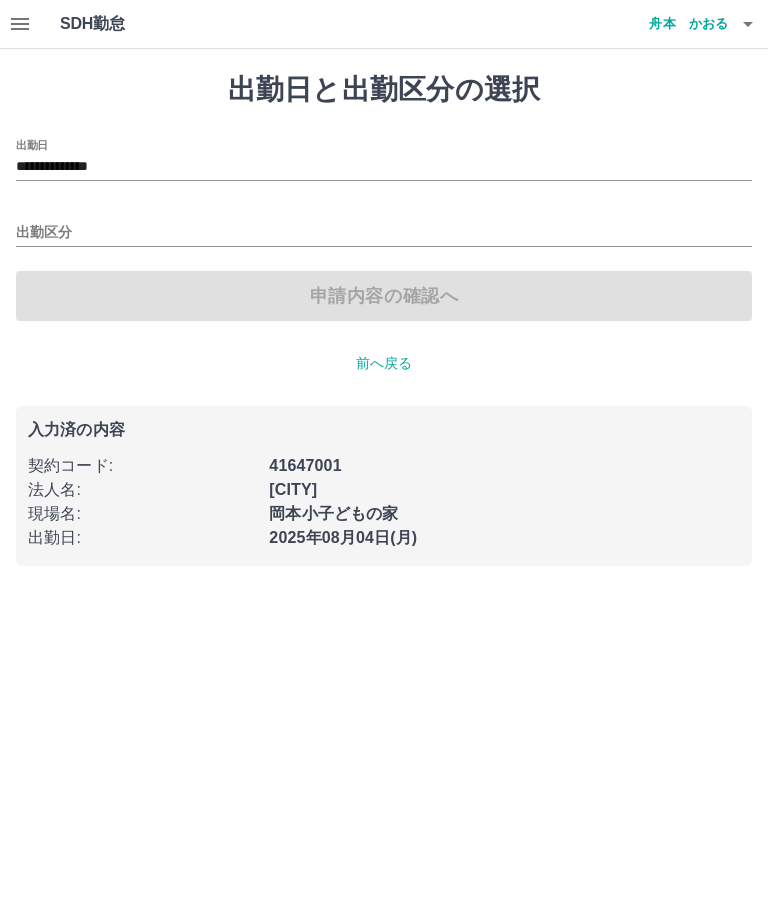 click on "出勤区分" at bounding box center [384, 226] 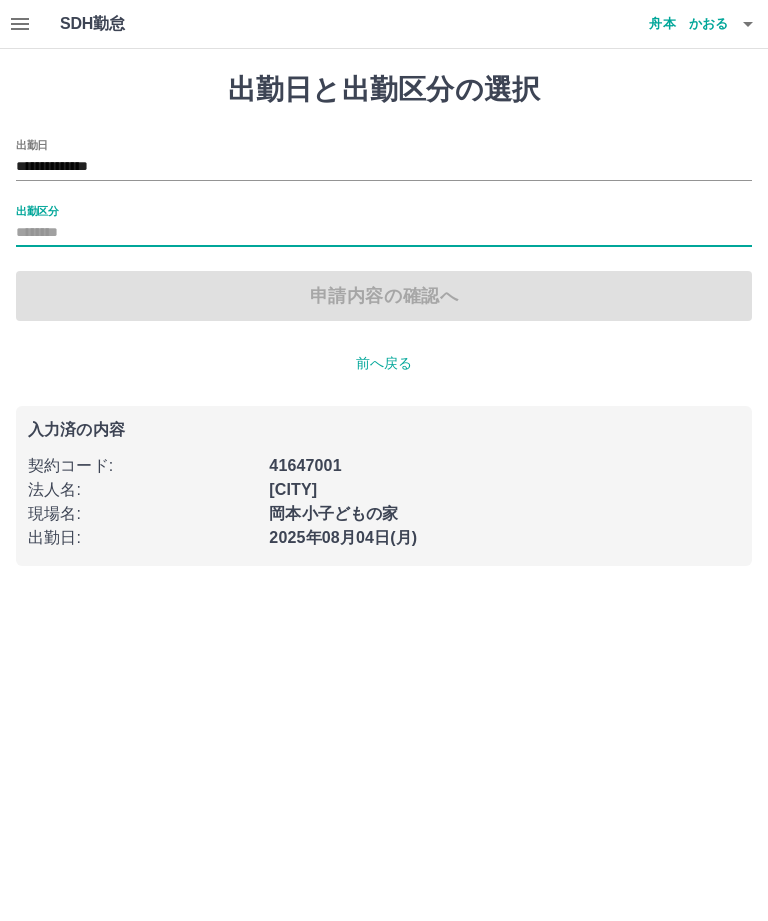 click on "出勤区分" at bounding box center (384, 233) 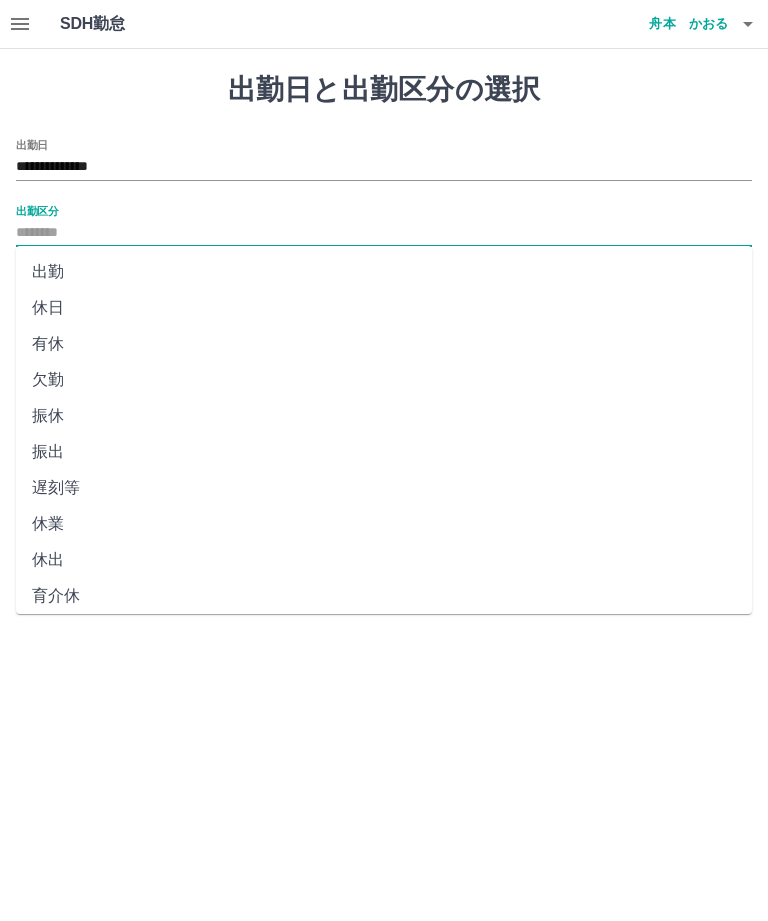click on "出勤" at bounding box center (384, 272) 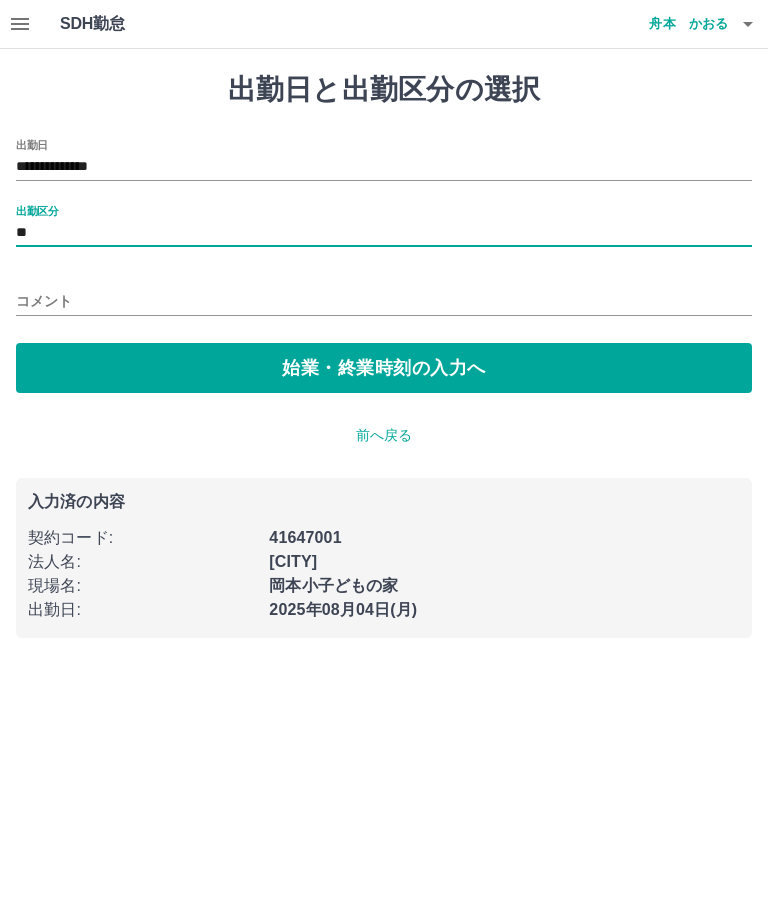 click on "始業・終業時刻の入力へ" at bounding box center (384, 368) 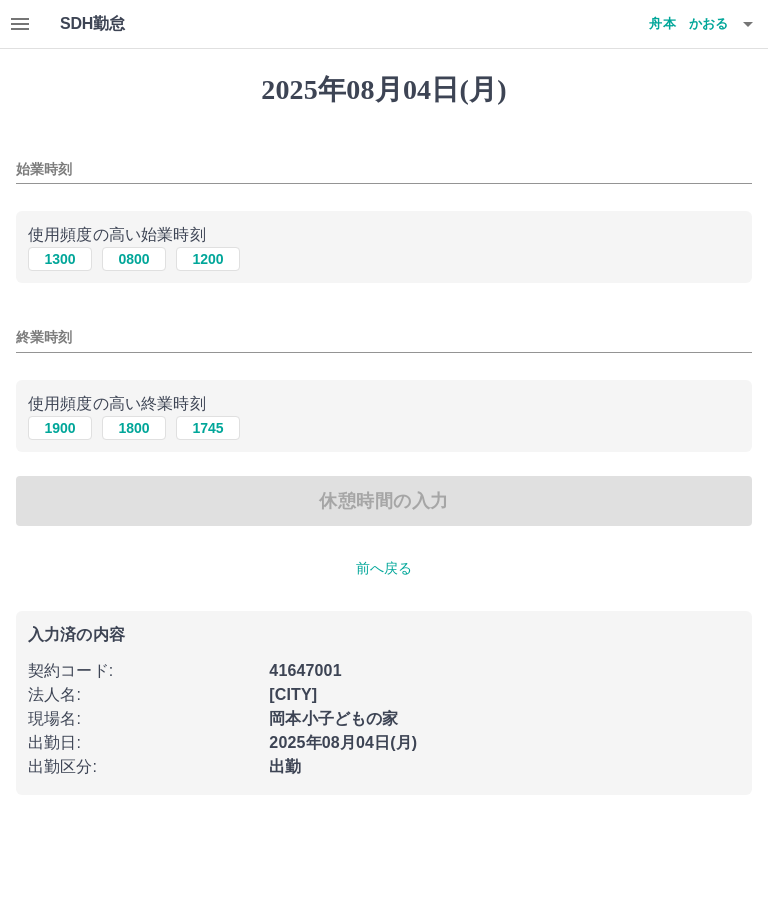 click on "1200" at bounding box center (208, 259) 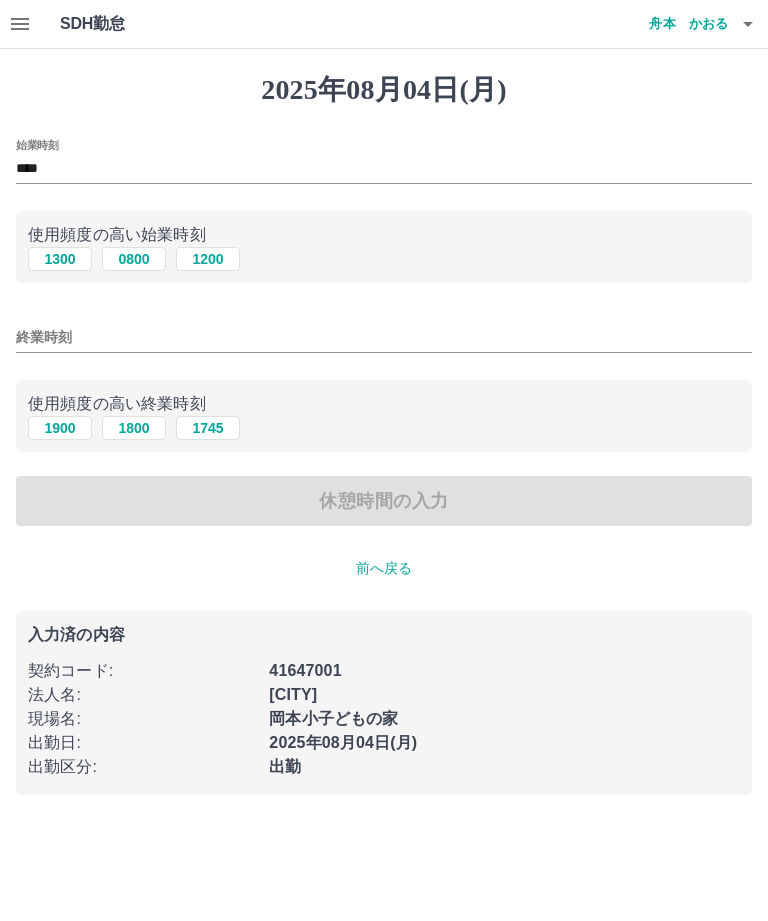 click on "1800" at bounding box center [134, 428] 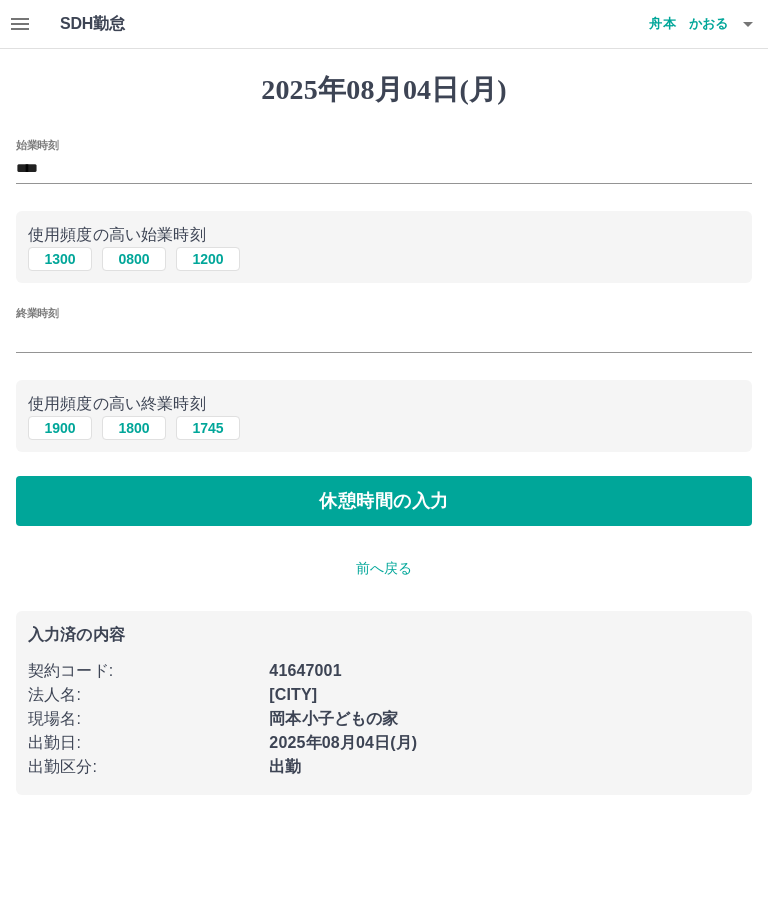 type on "****" 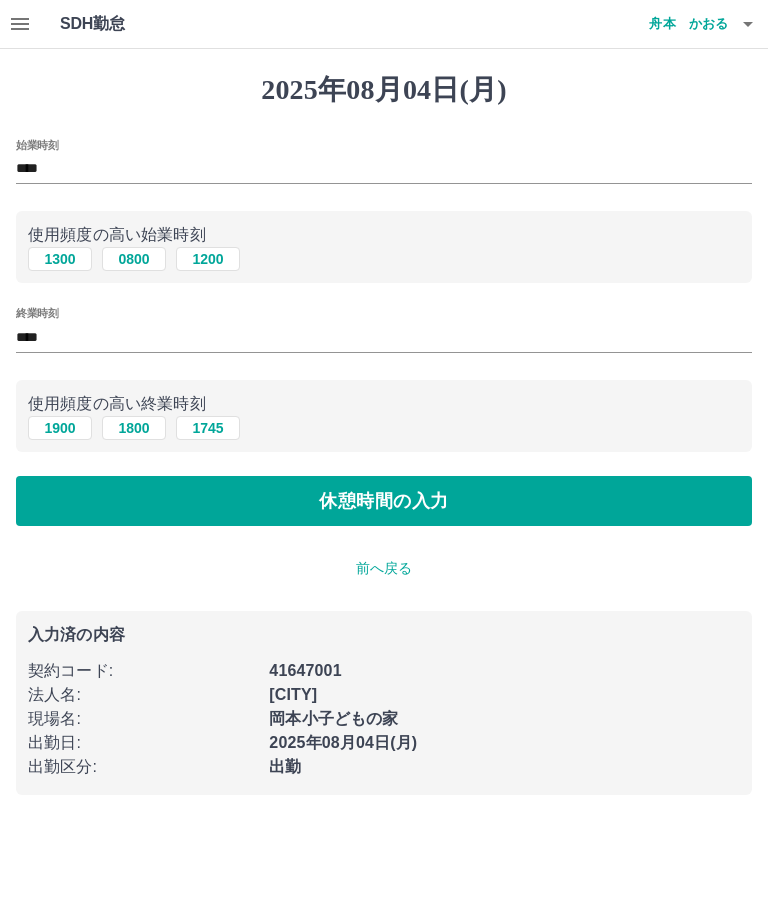 click on "休憩時間の入力" at bounding box center (384, 501) 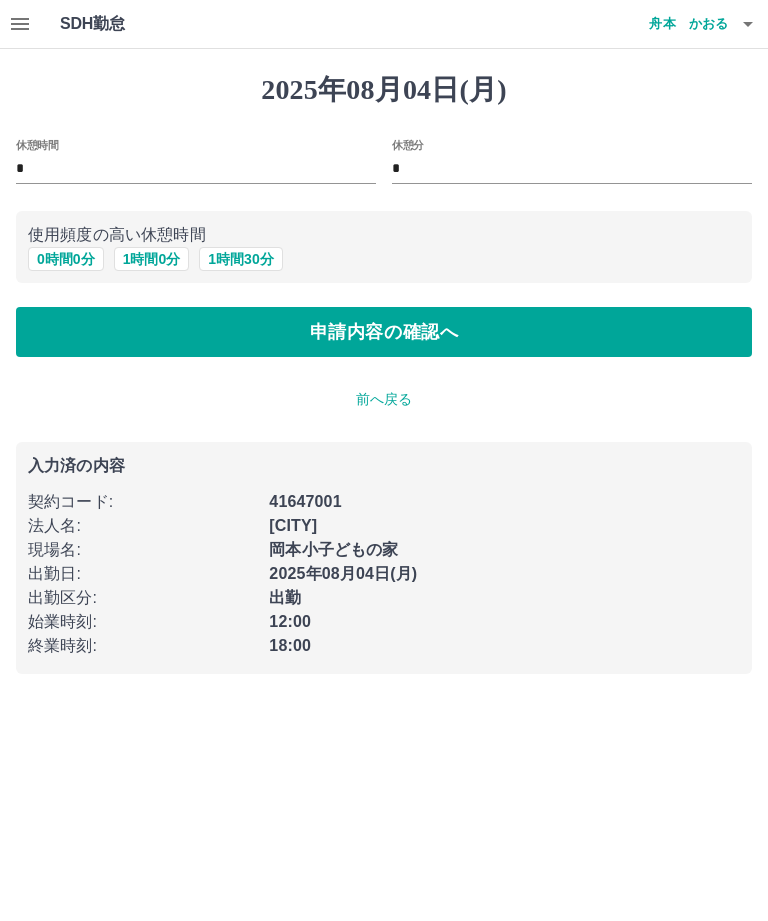 click on "申請内容の確認へ" at bounding box center (384, 332) 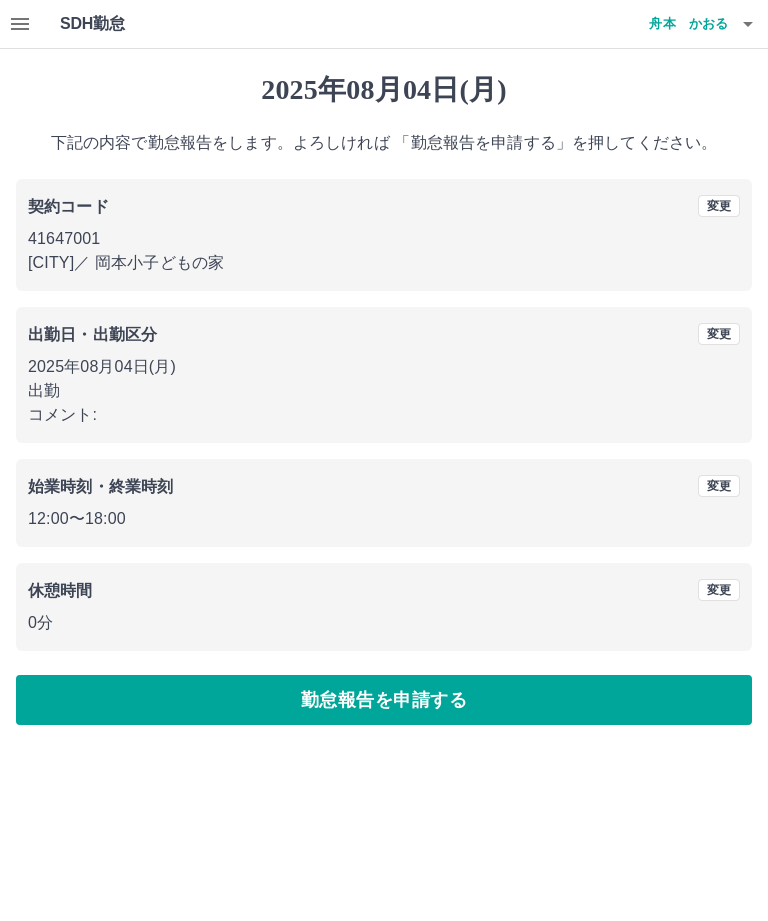 click on "勤怠報告を申請する" at bounding box center (384, 700) 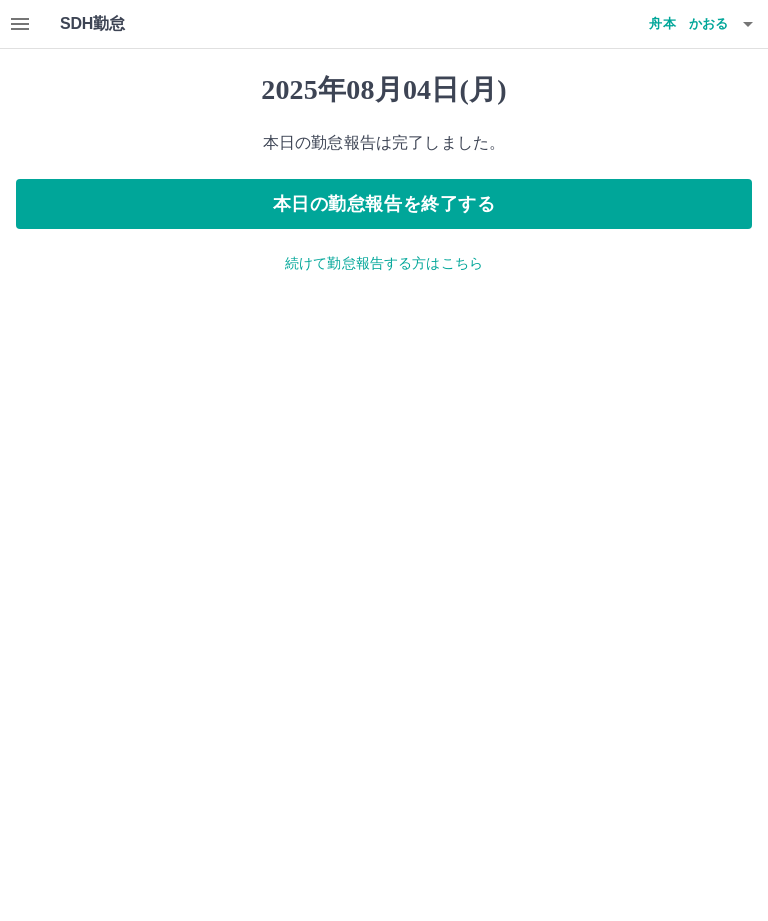 click on "続けて勤怠報告する方はこちら" at bounding box center (384, 263) 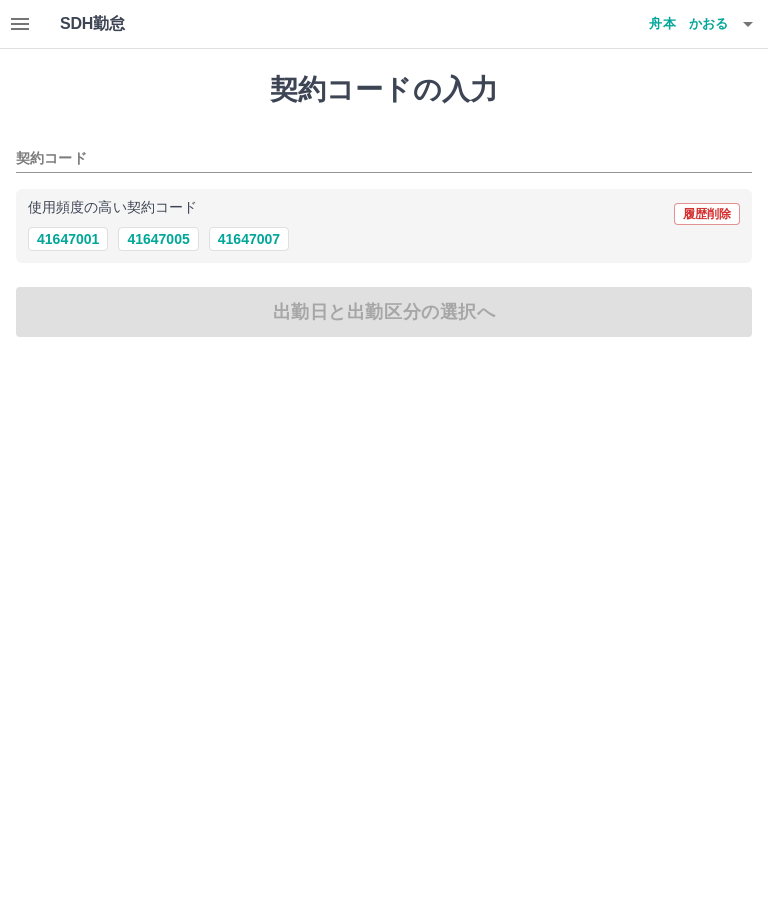 click on "41647001" at bounding box center [68, 239] 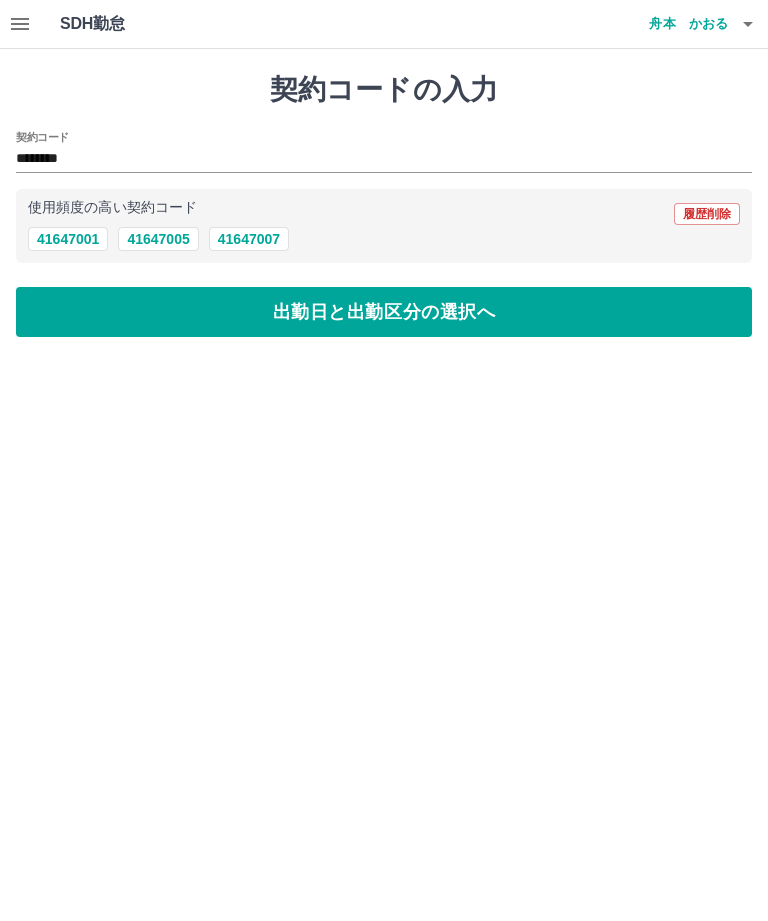 click on "契約コード" at bounding box center (42, 137) 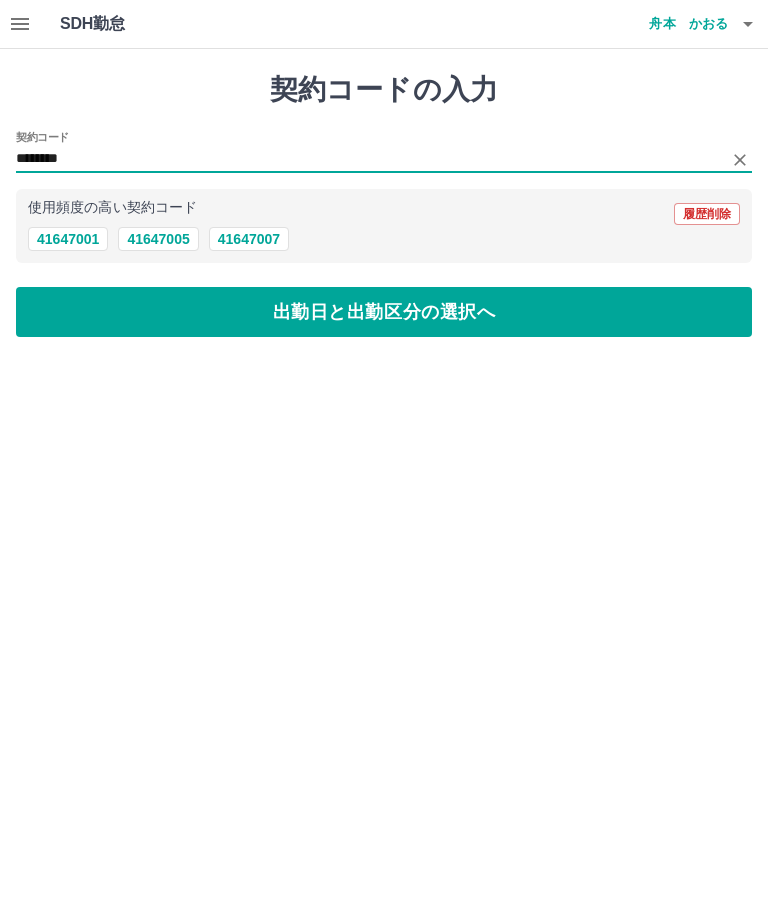 click on "出勤日と出勤区分の選択へ" at bounding box center [384, 312] 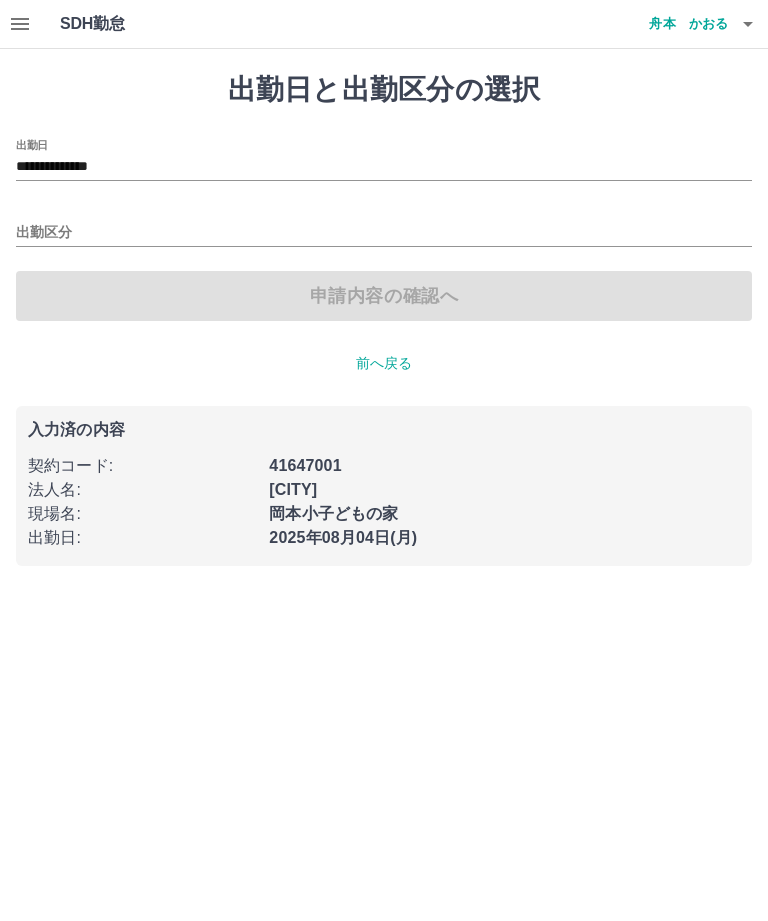 click on "**********" at bounding box center (384, 167) 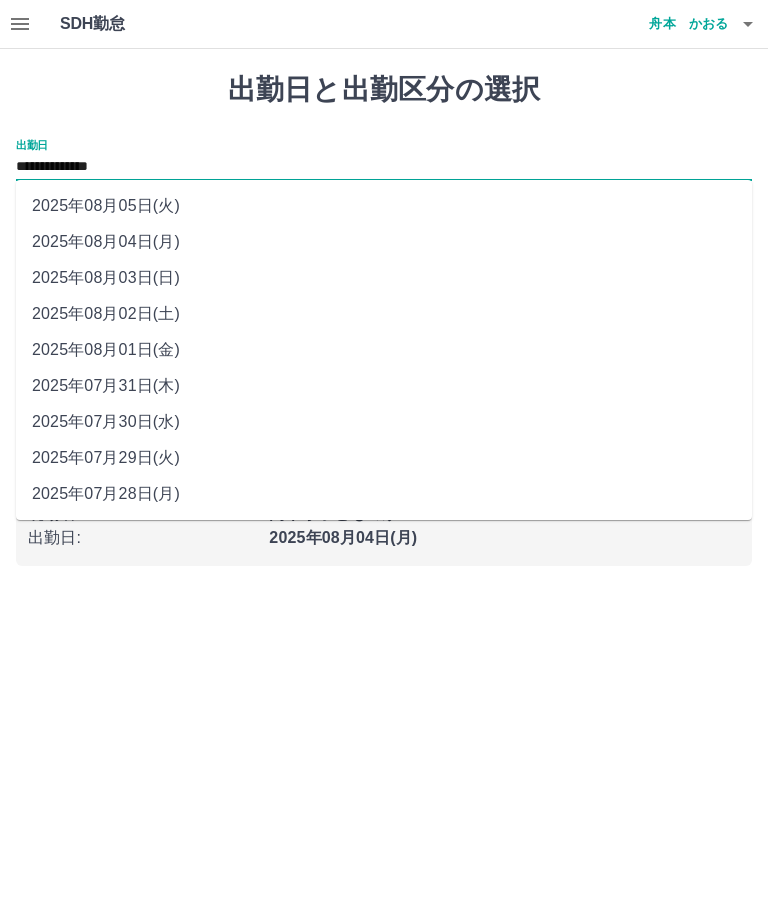 click on "2025年08月03日(日)" at bounding box center [384, 278] 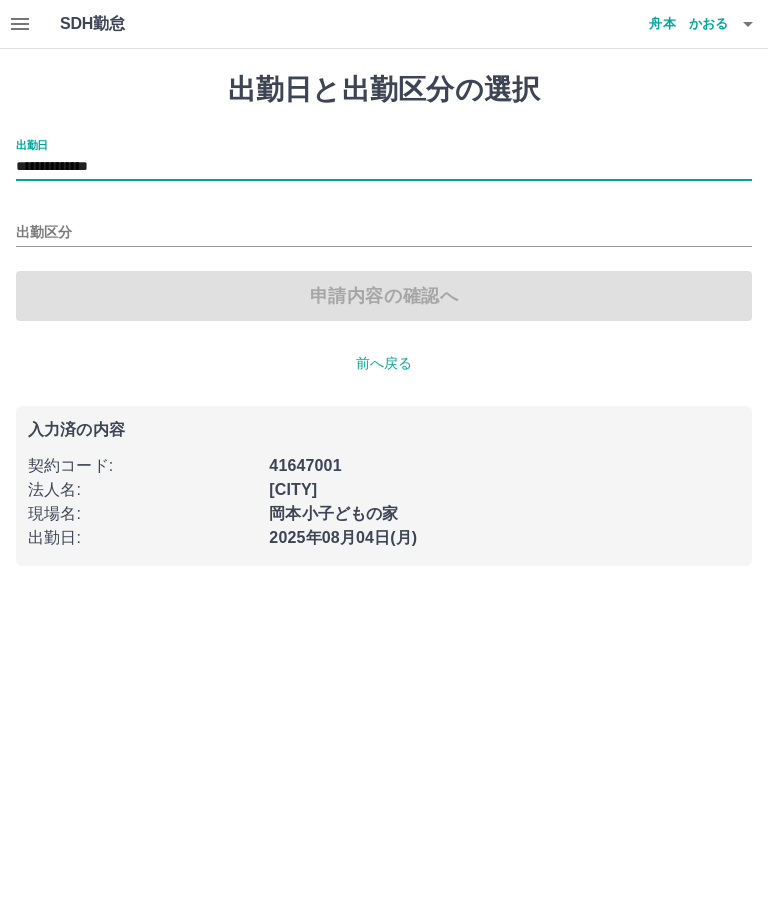 click on "出勤区分" at bounding box center (384, 233) 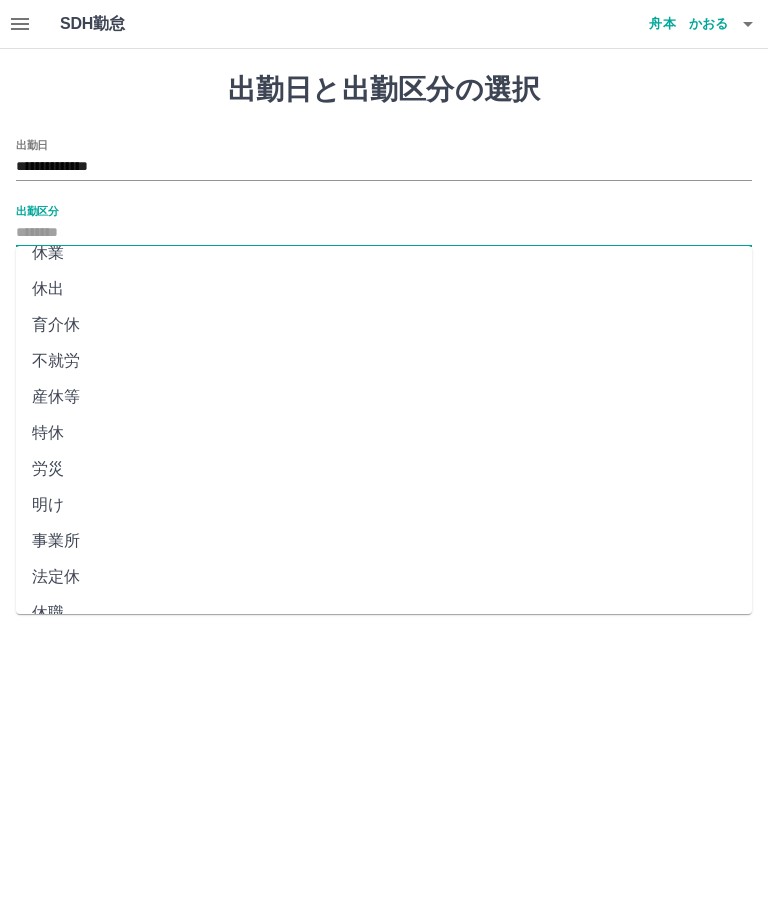 scroll, scrollTop: 270, scrollLeft: 0, axis: vertical 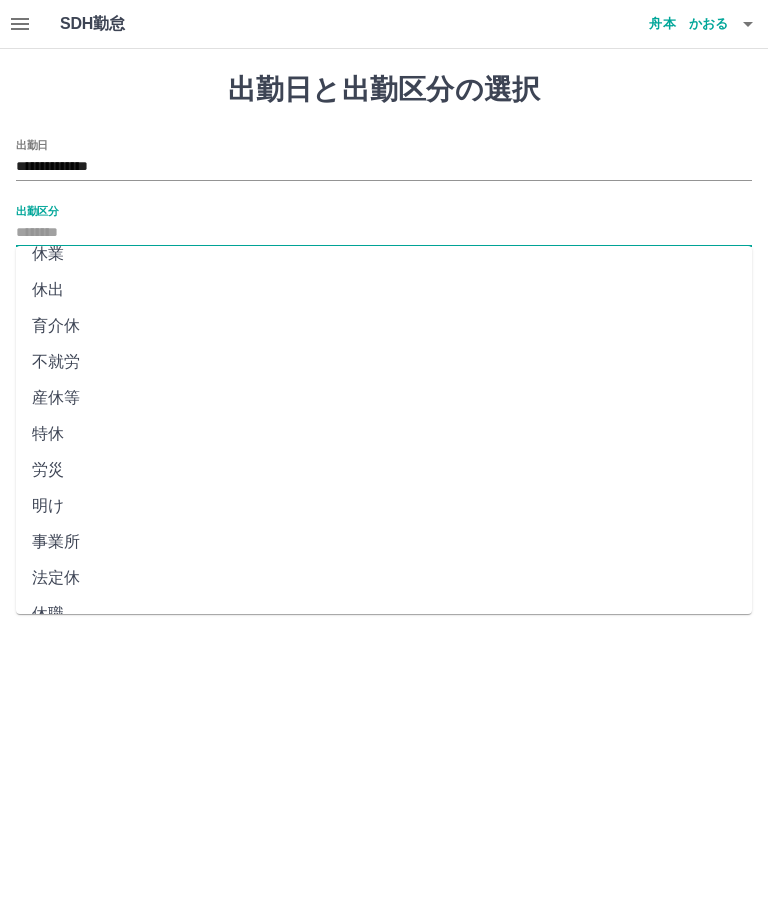 click on "法定休" at bounding box center [384, 578] 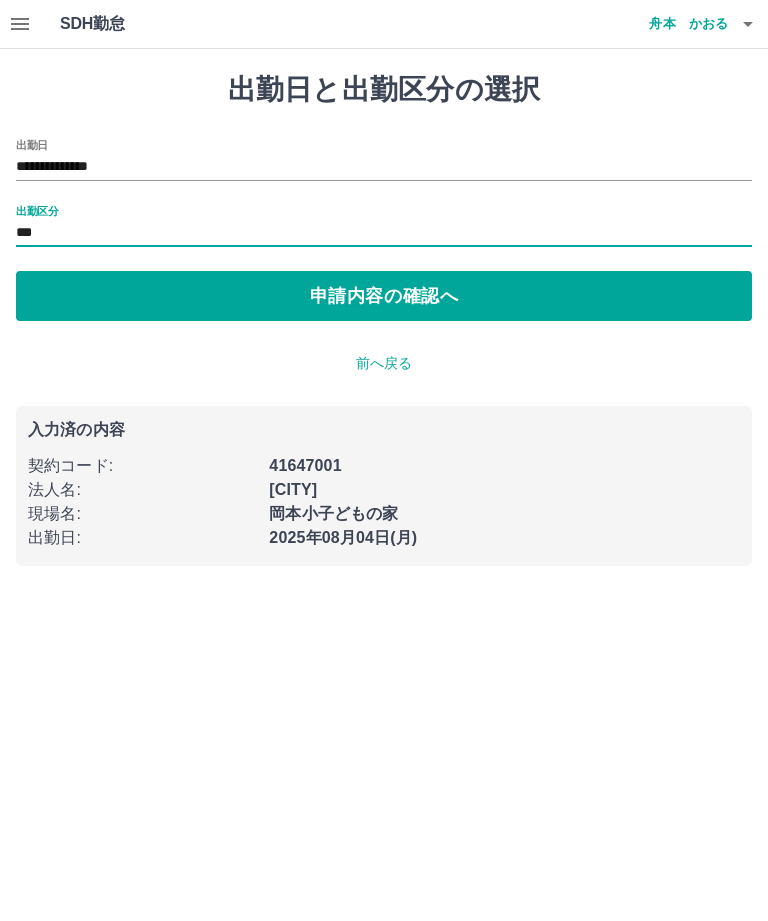 click on "申請内容の確認へ" at bounding box center [384, 296] 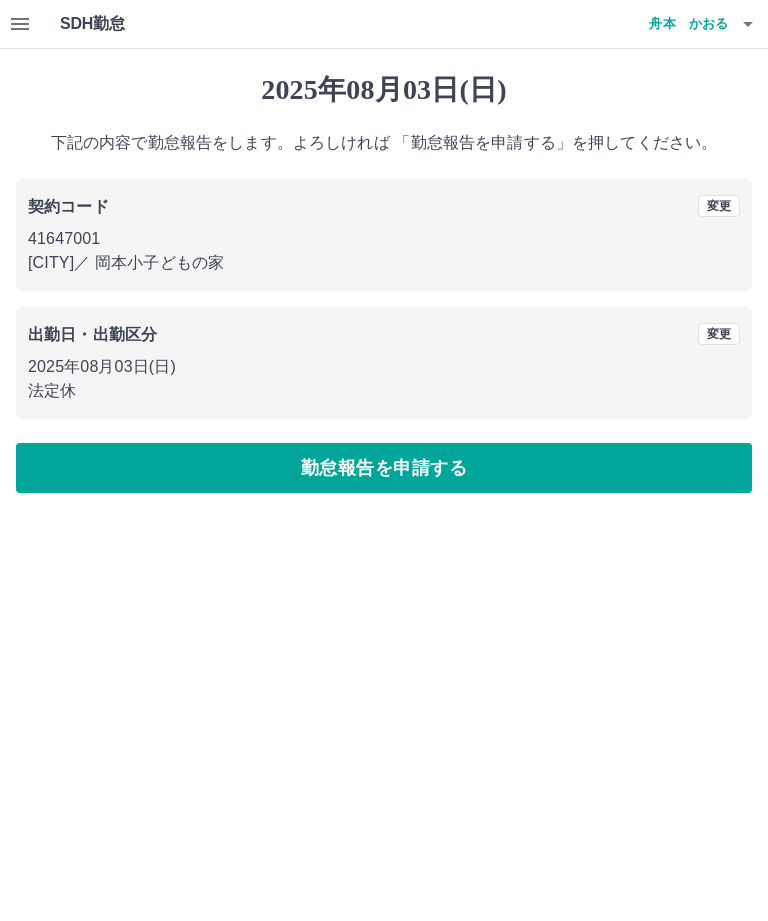 click on "勤怠報告を申請する" at bounding box center [384, 468] 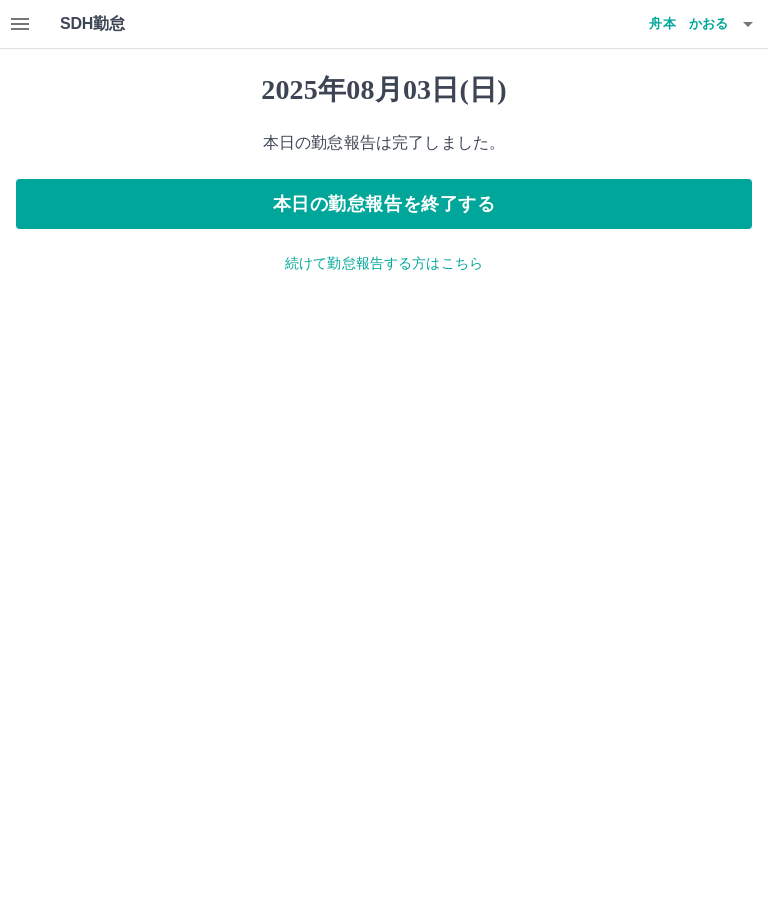 click on "本日の勤怠報告を終了する" at bounding box center [384, 204] 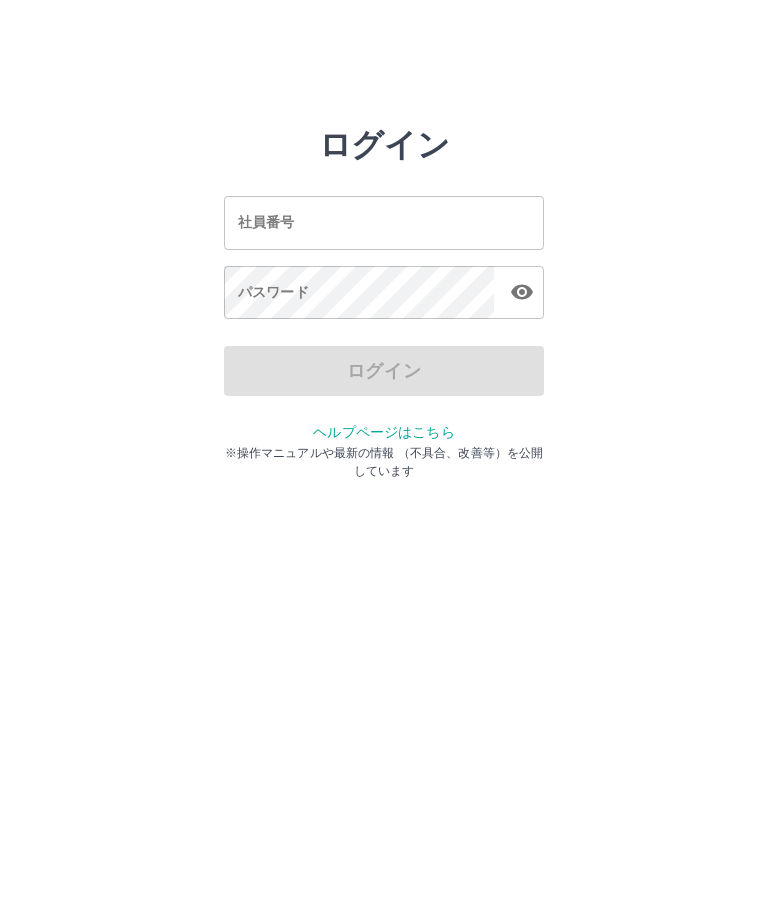 scroll, scrollTop: 0, scrollLeft: 0, axis: both 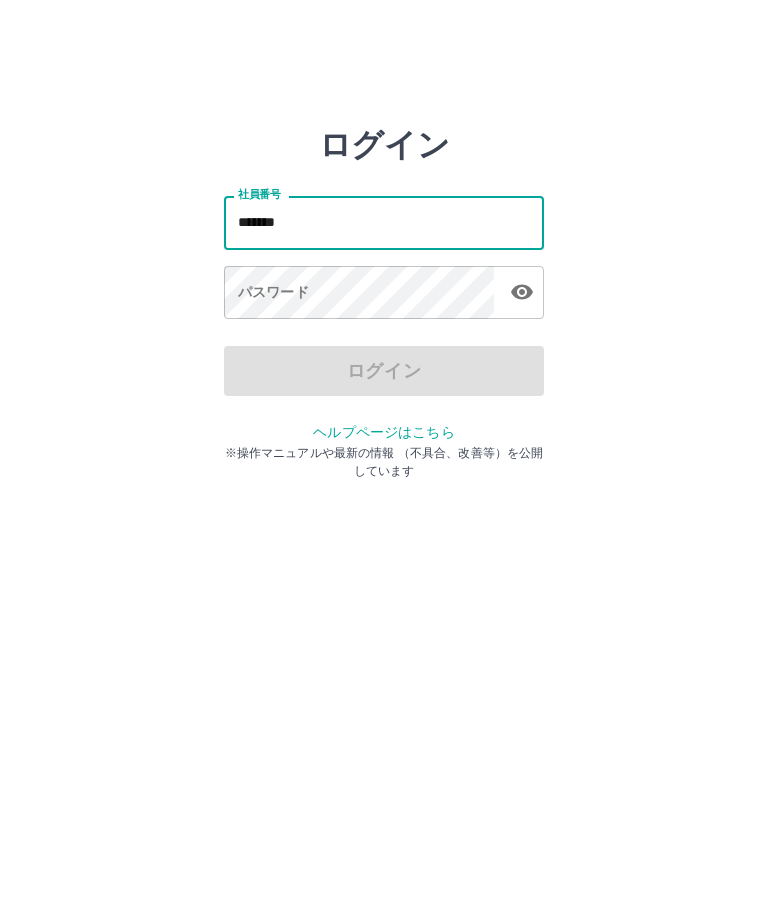 type on "*******" 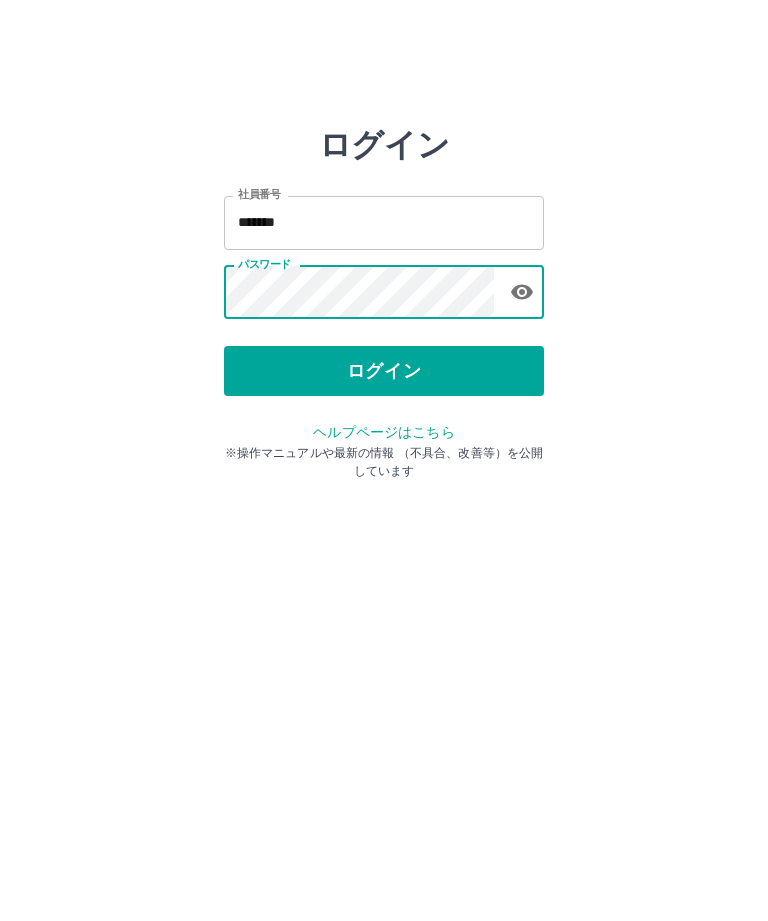 click on "ログイン" at bounding box center (384, 371) 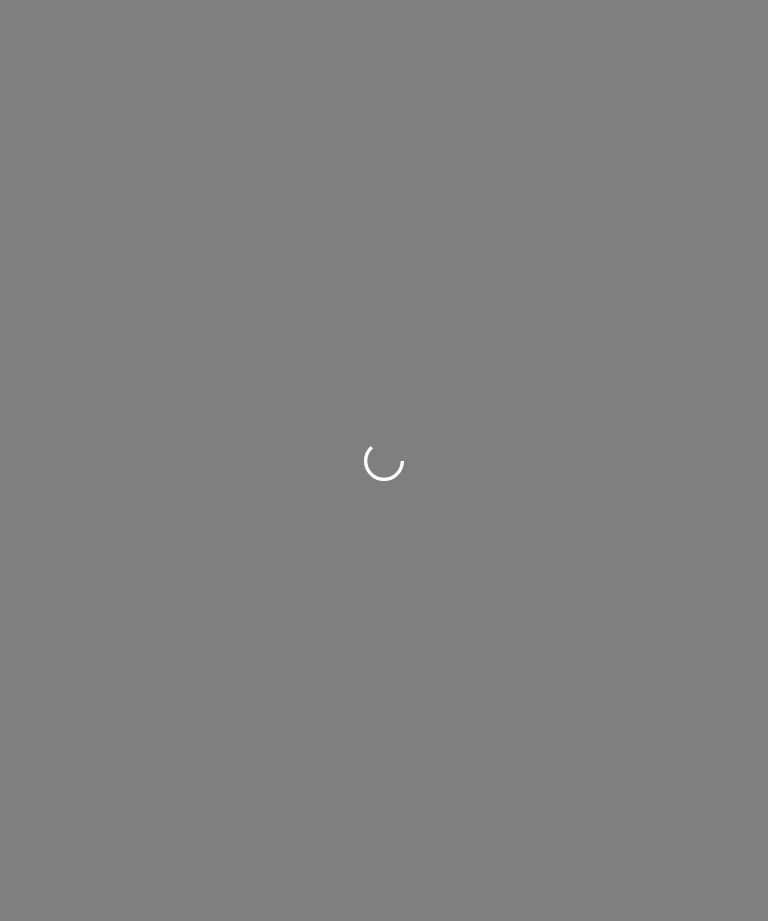 scroll, scrollTop: 0, scrollLeft: 0, axis: both 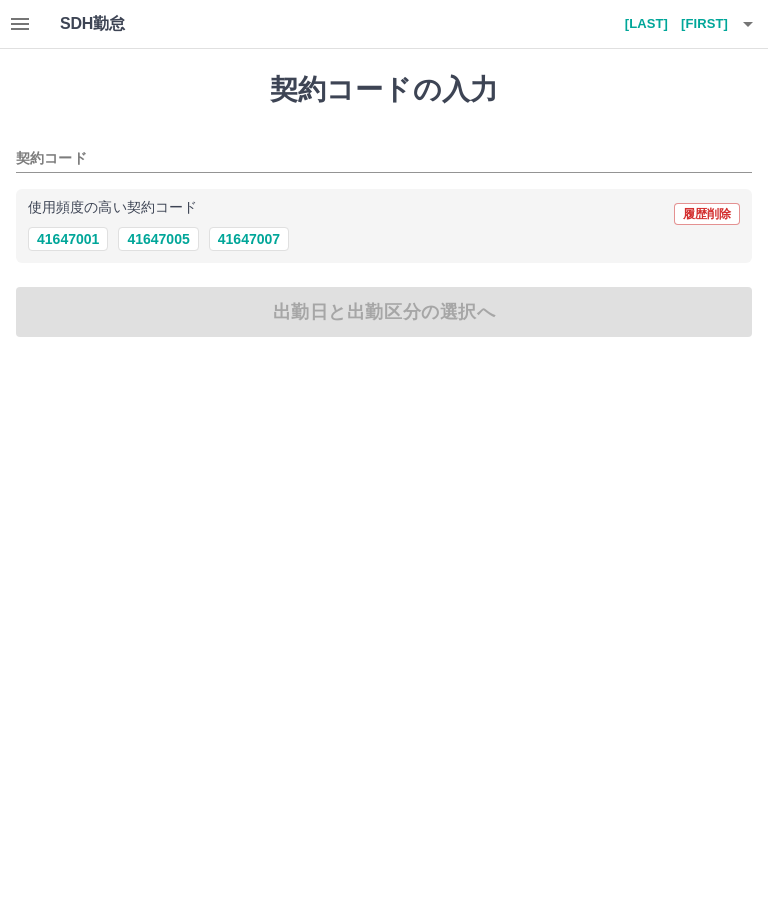 click on "41647001" at bounding box center (68, 239) 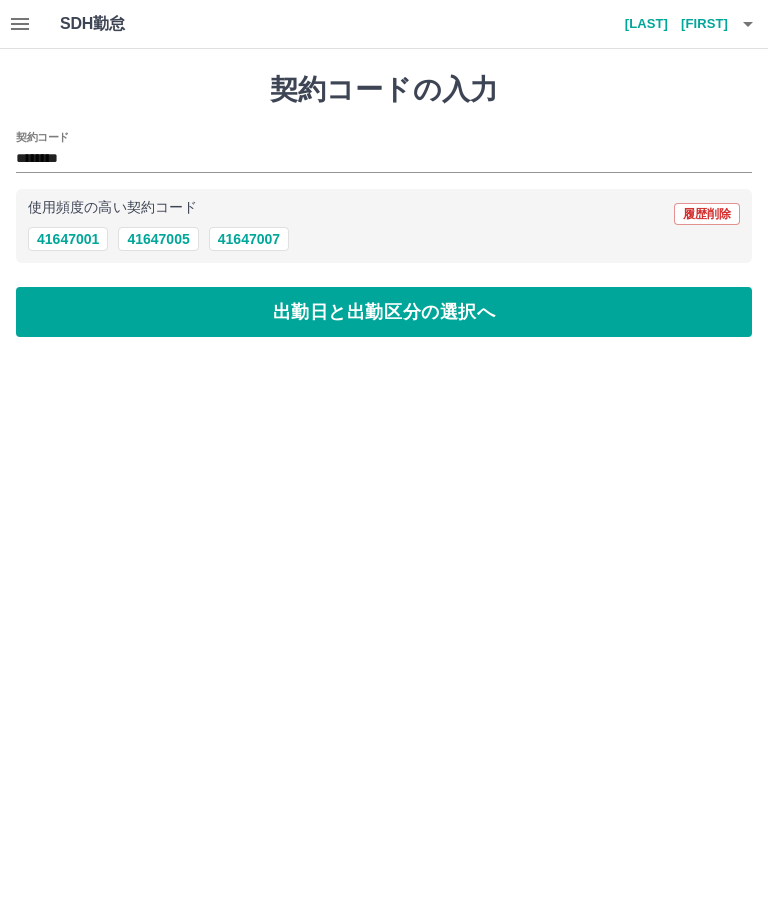 type on "********" 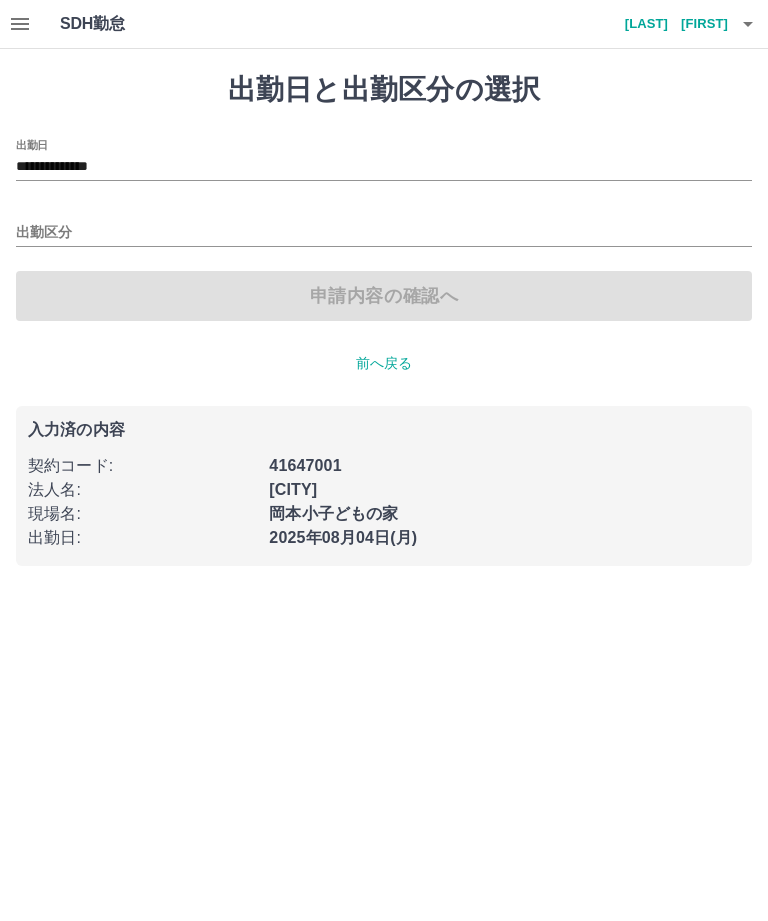 click on "**********" at bounding box center (384, 167) 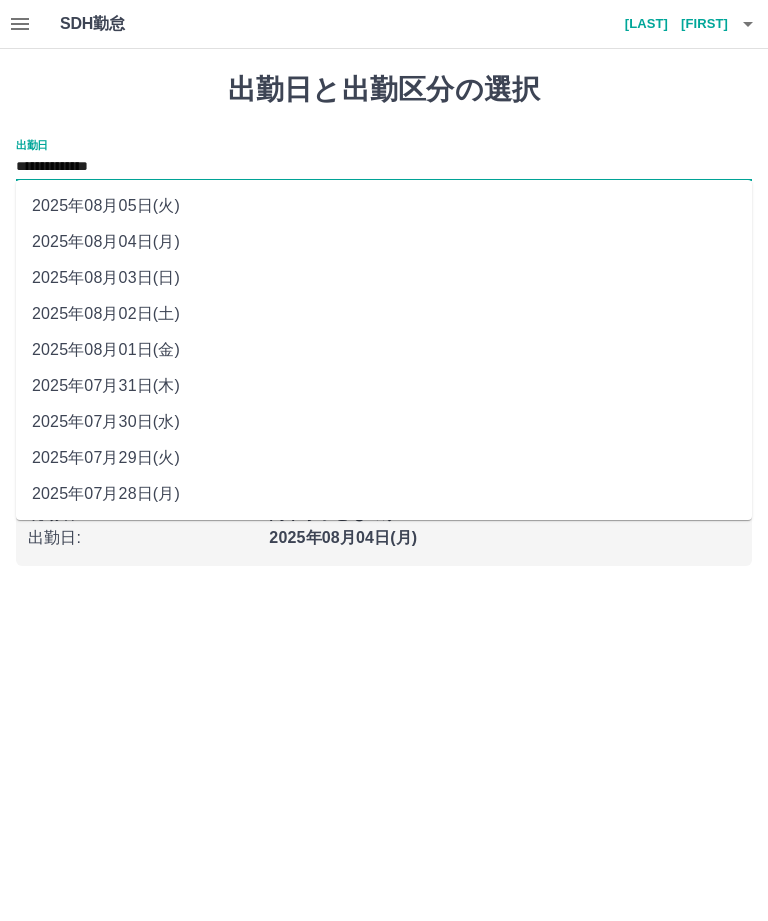 click on "2025年08月02日(土)" at bounding box center (384, 314) 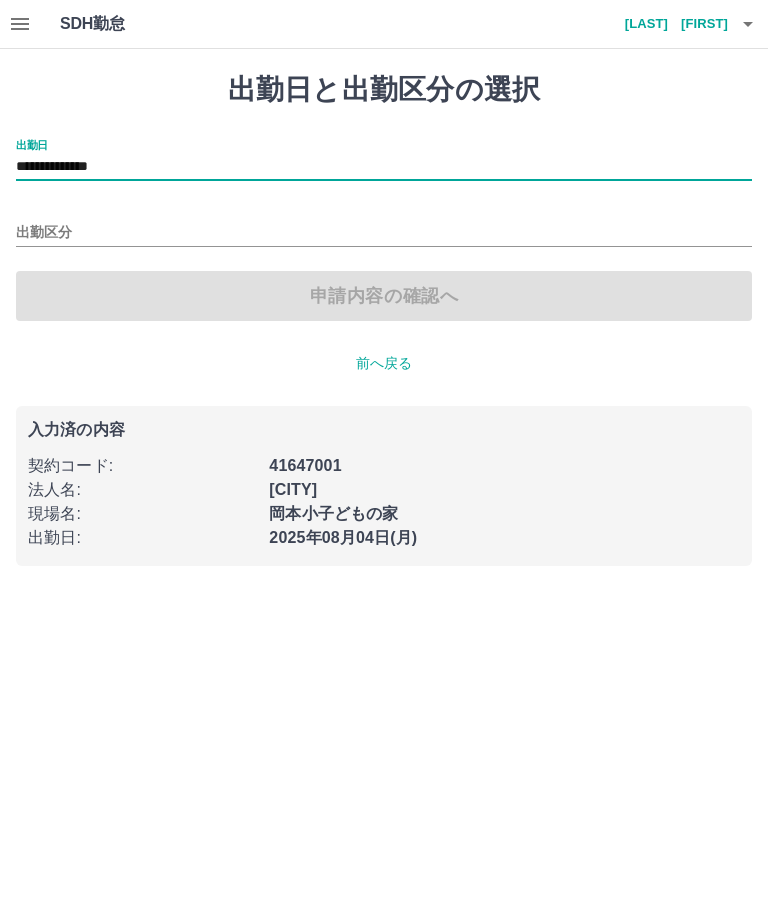 click on "出勤区分" at bounding box center (384, 233) 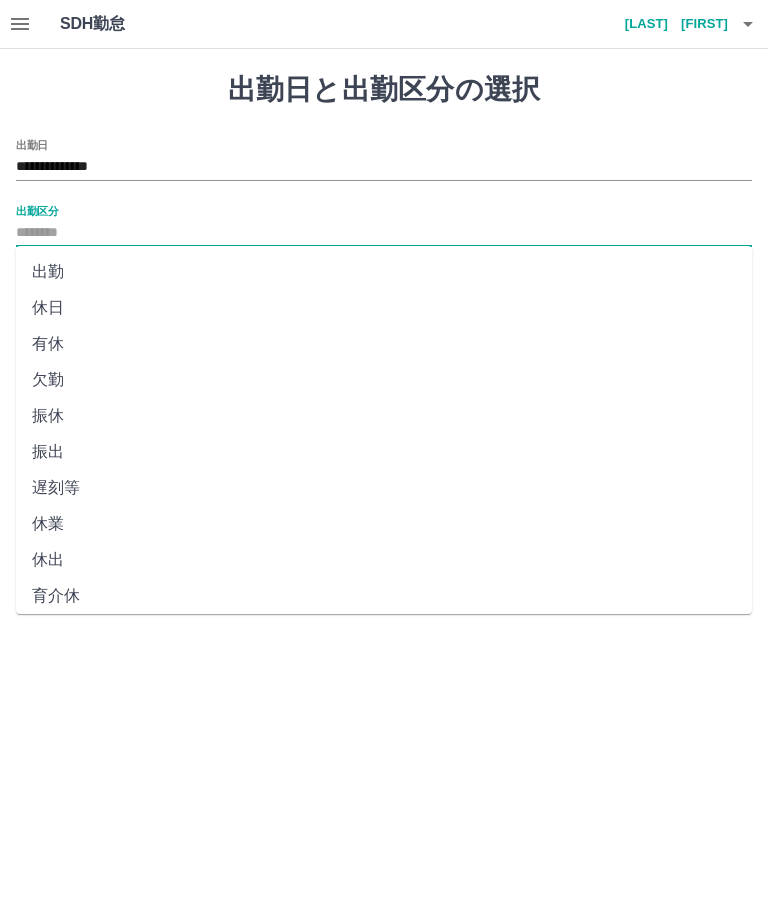 click on "休日" at bounding box center (384, 308) 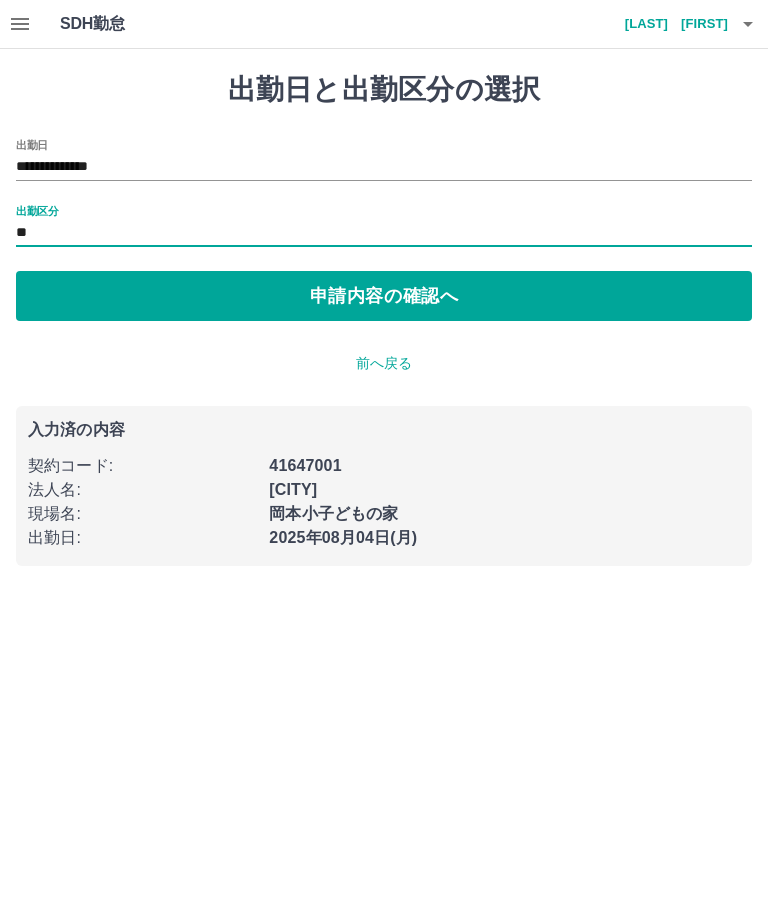 click on "申請内容の確認へ" at bounding box center (384, 296) 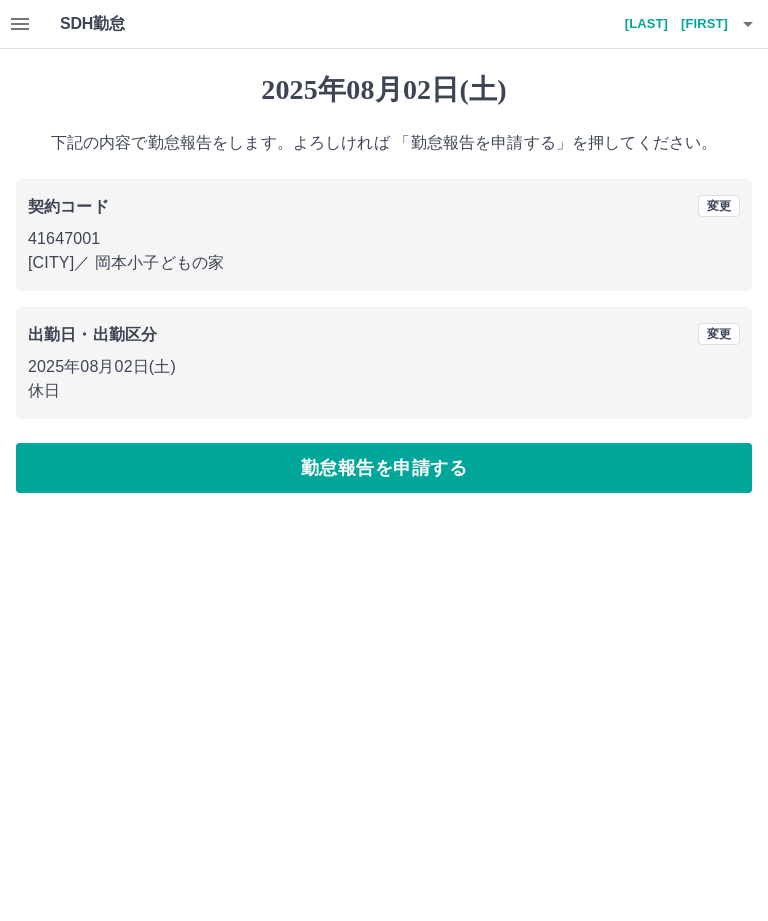 click on "勤怠報告を申請する" at bounding box center (384, 468) 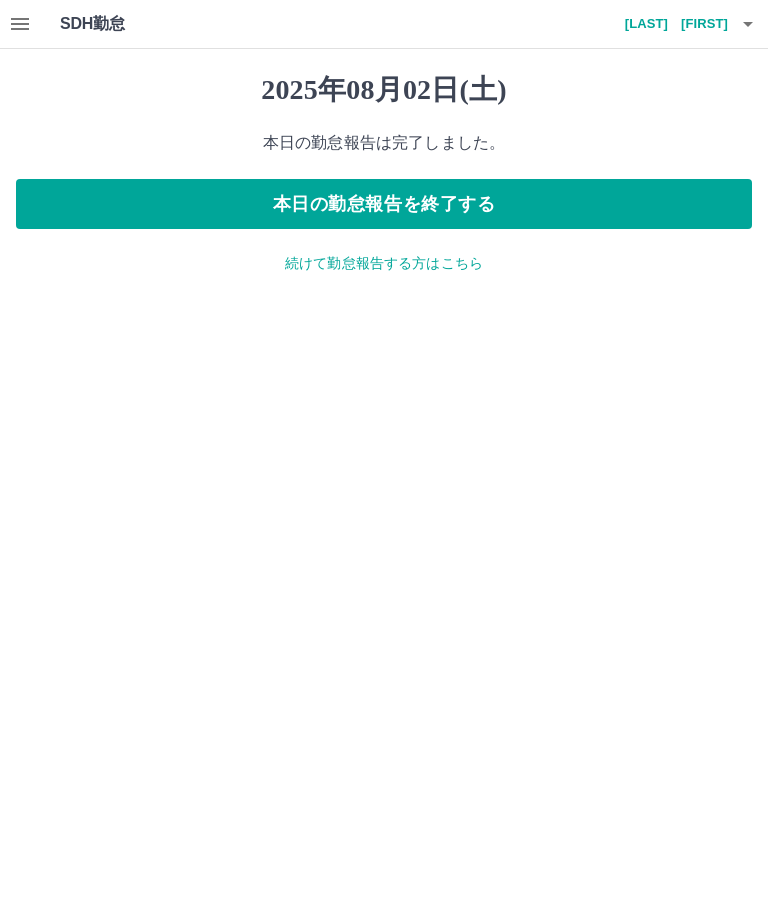 click on "続けて勤怠報告する方はこちら" at bounding box center [384, 263] 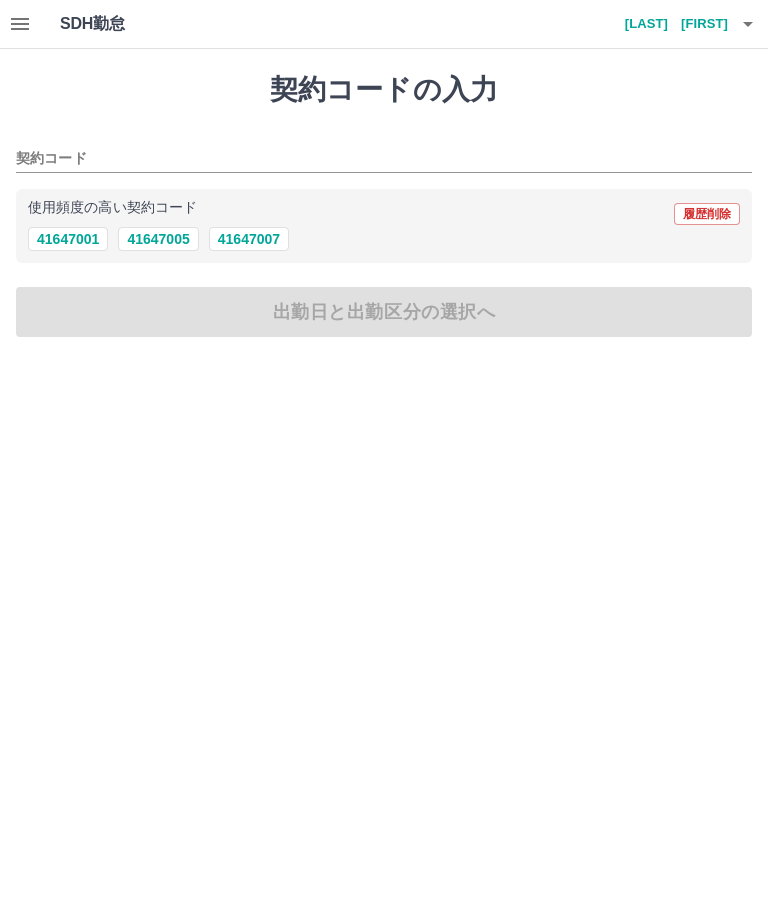 click on "41647001" at bounding box center [68, 239] 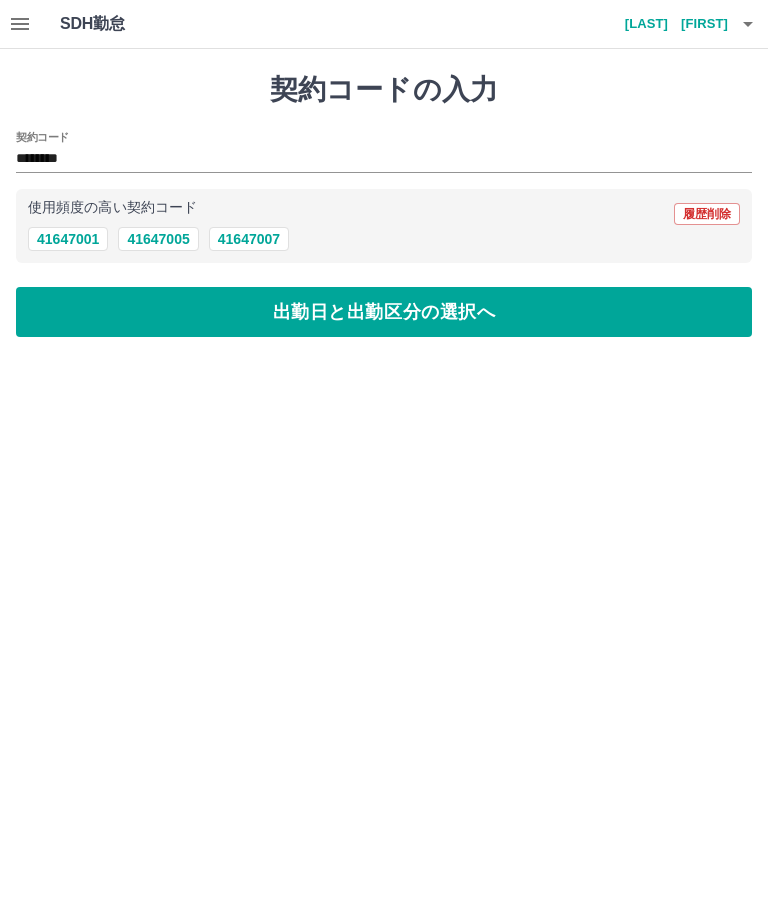 click on "出勤日と出勤区分の選択へ" at bounding box center (384, 312) 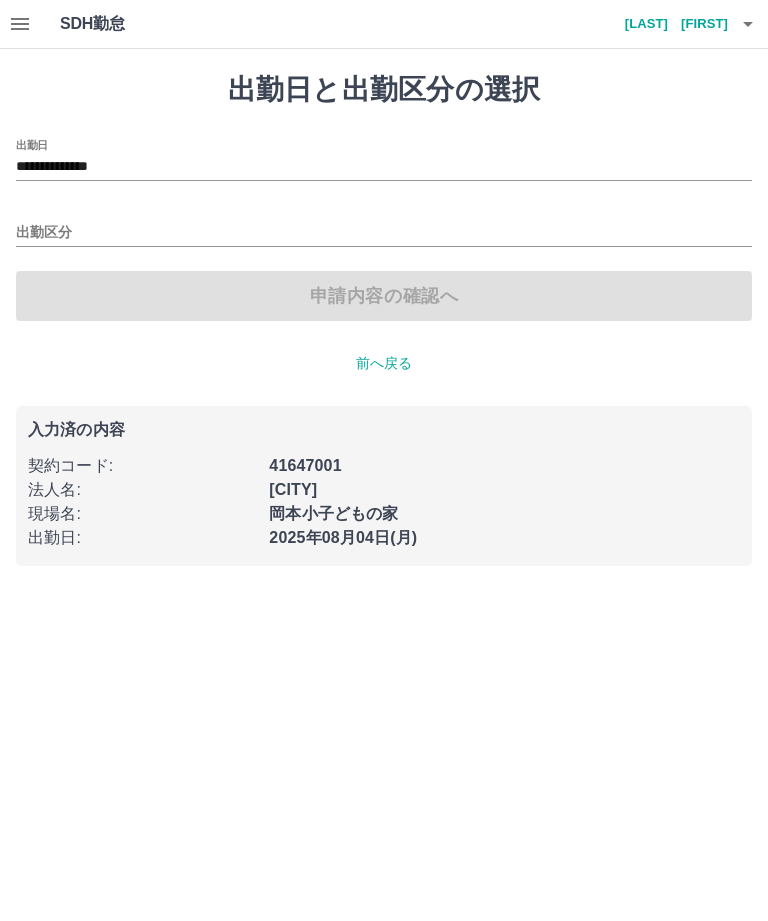 click on "**********" at bounding box center (384, 167) 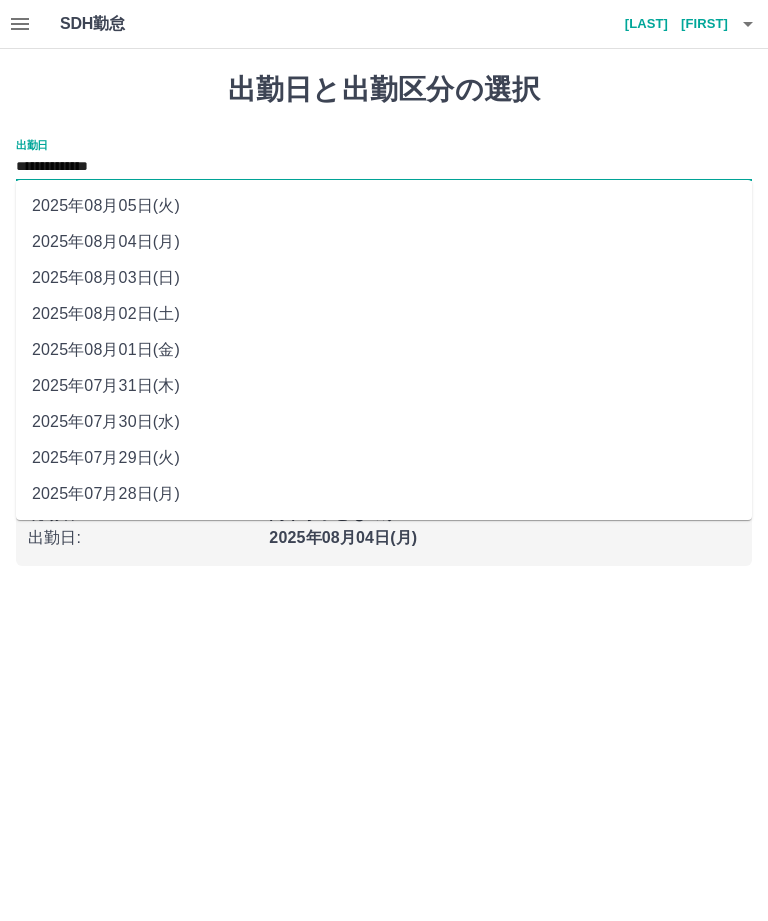 click on "2025年08月03日(日)" at bounding box center [384, 278] 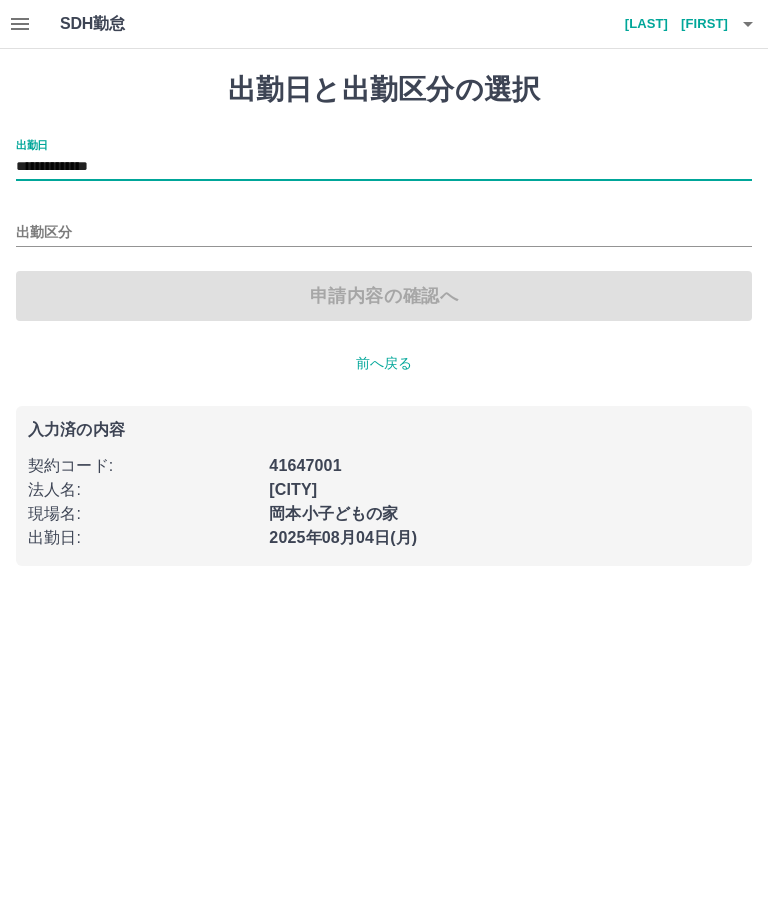 click on "出勤区分" at bounding box center [384, 233] 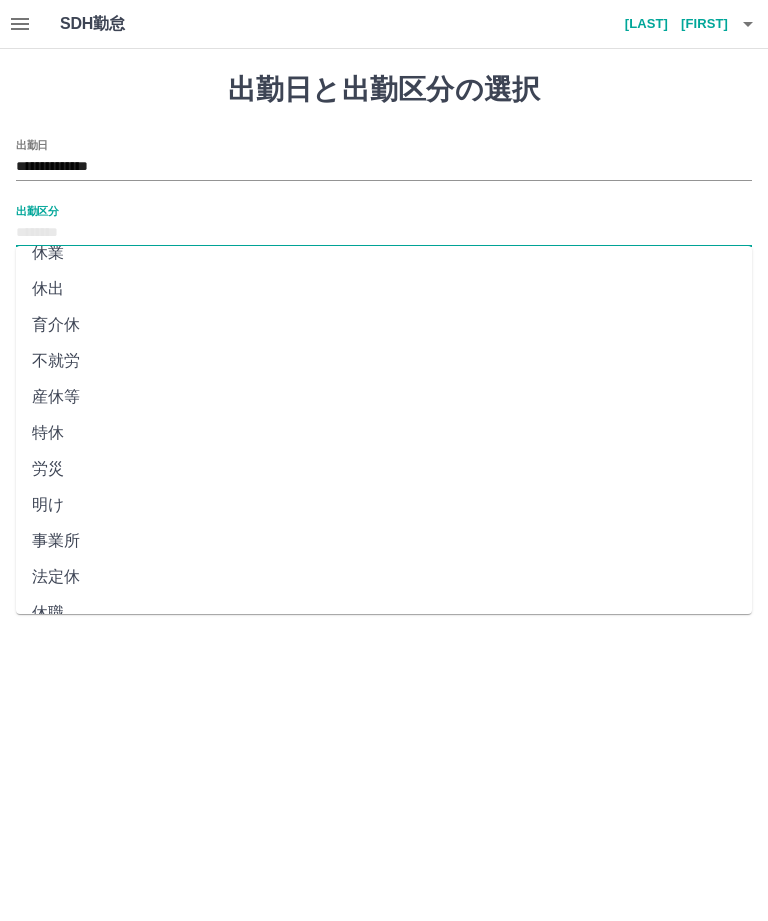 scroll, scrollTop: 270, scrollLeft: 0, axis: vertical 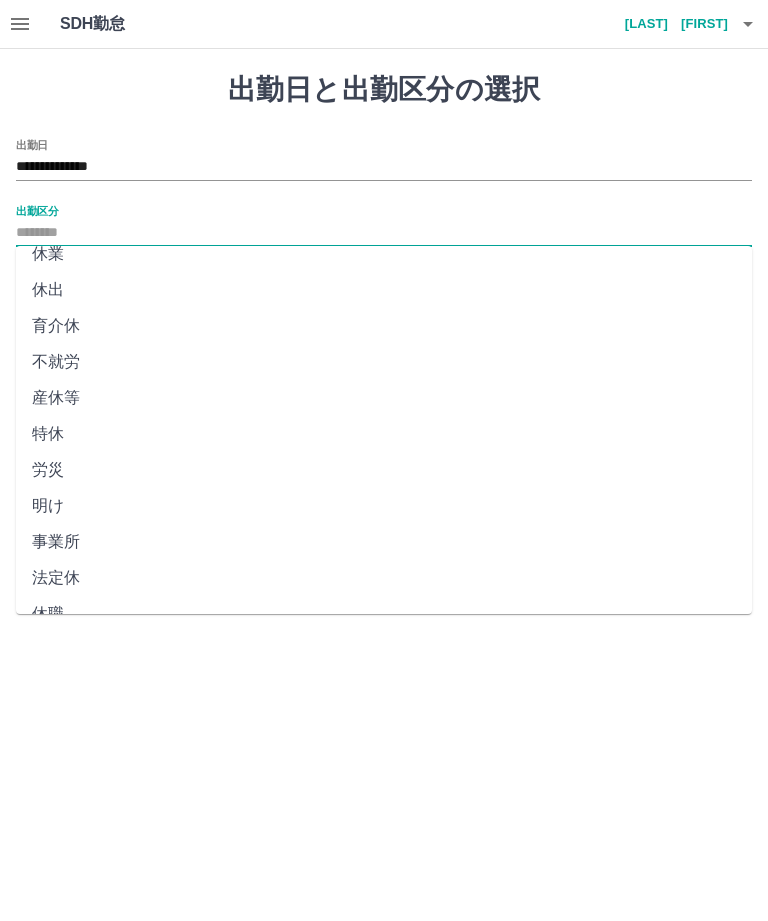 click on "法定休" at bounding box center (384, 578) 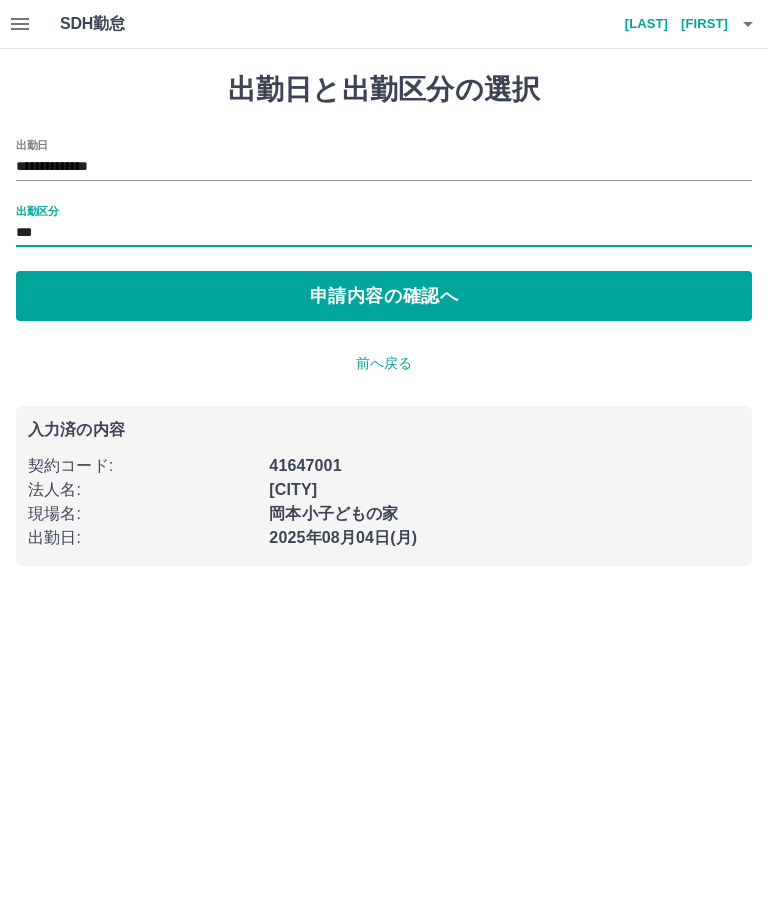 click on "申請内容の確認へ" at bounding box center (384, 296) 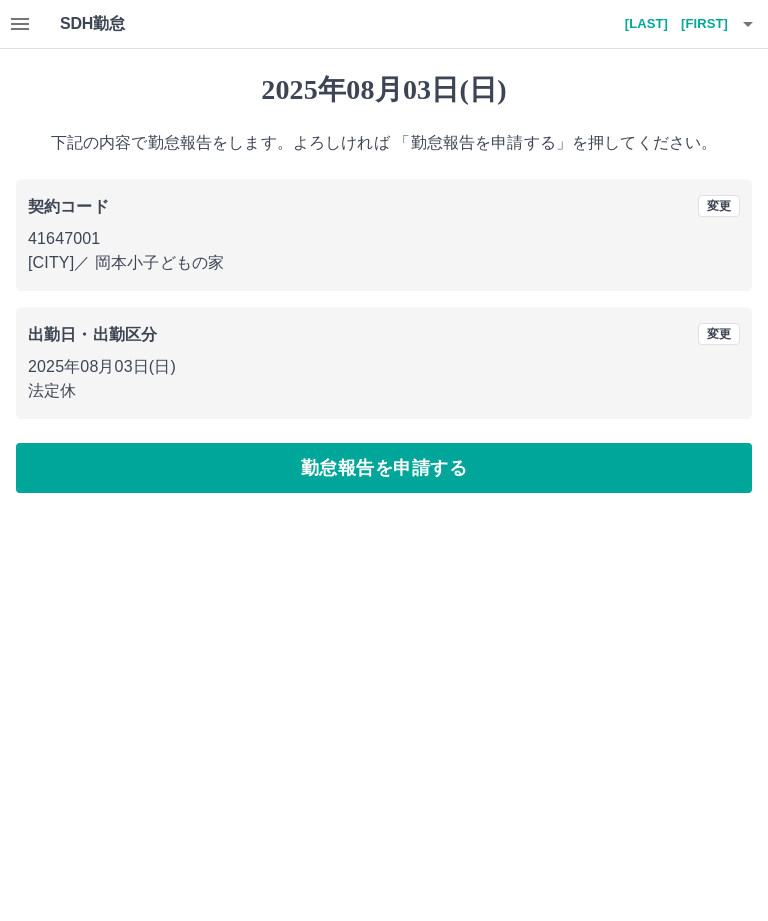 click on "勤怠報告を申請する" at bounding box center [384, 468] 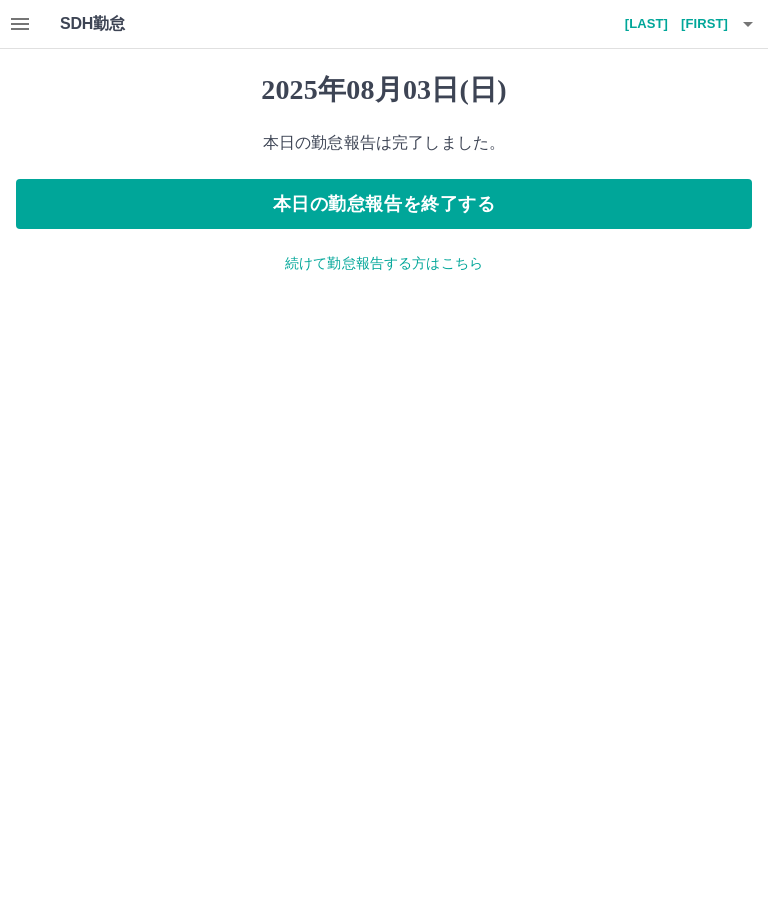 click on "続けて勤怠報告する方はこちら" at bounding box center (384, 263) 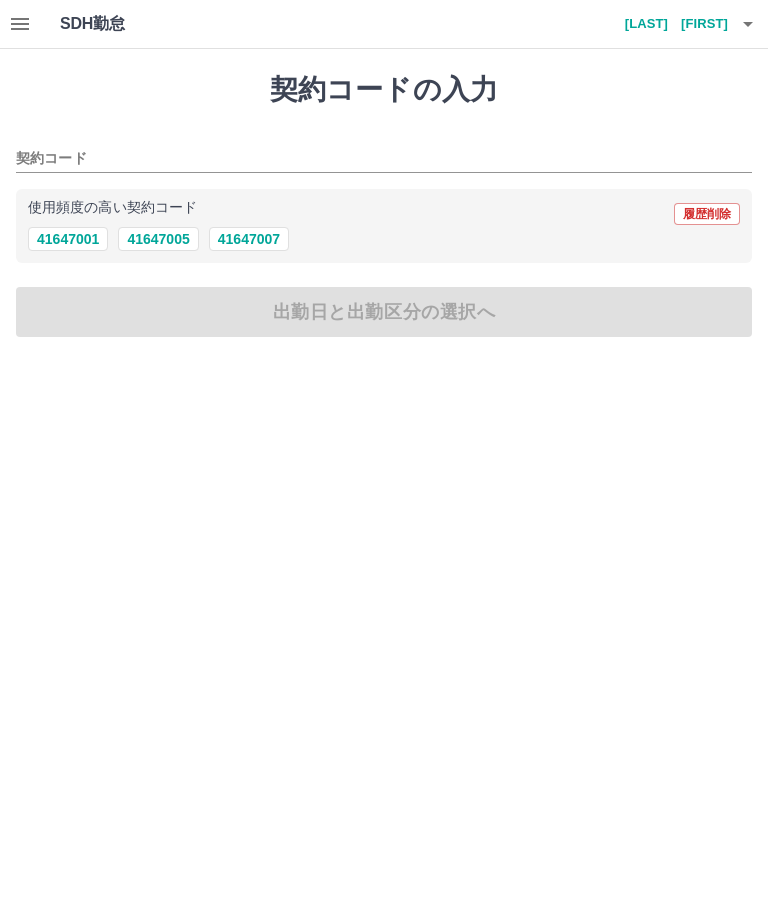 click on "41647001" at bounding box center [68, 239] 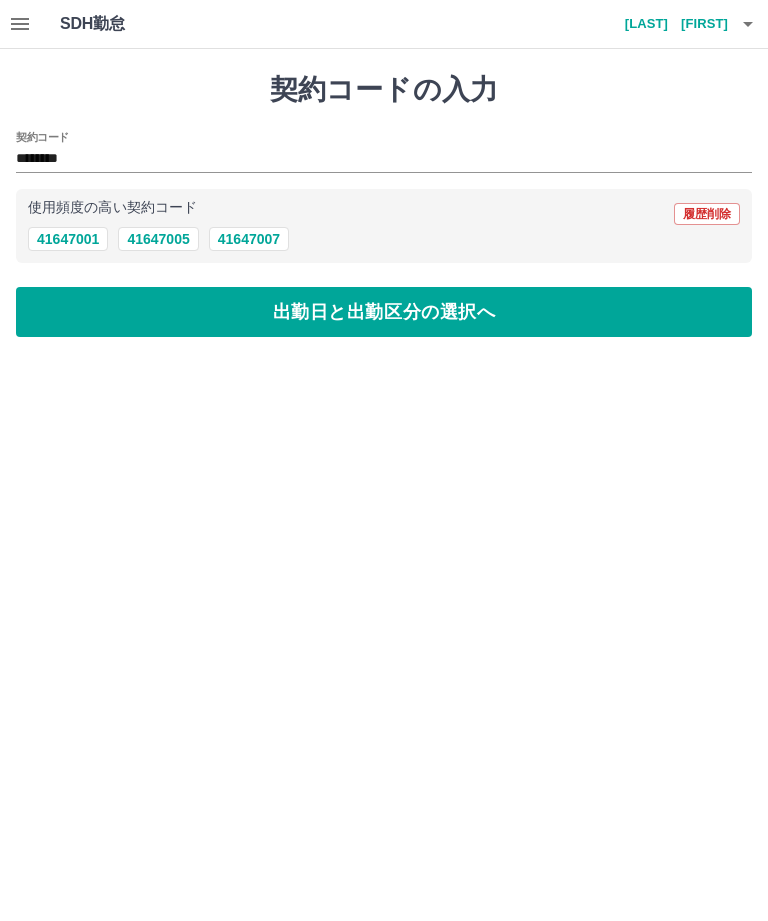 click on "出勤日と出勤区分の選択へ" at bounding box center [384, 312] 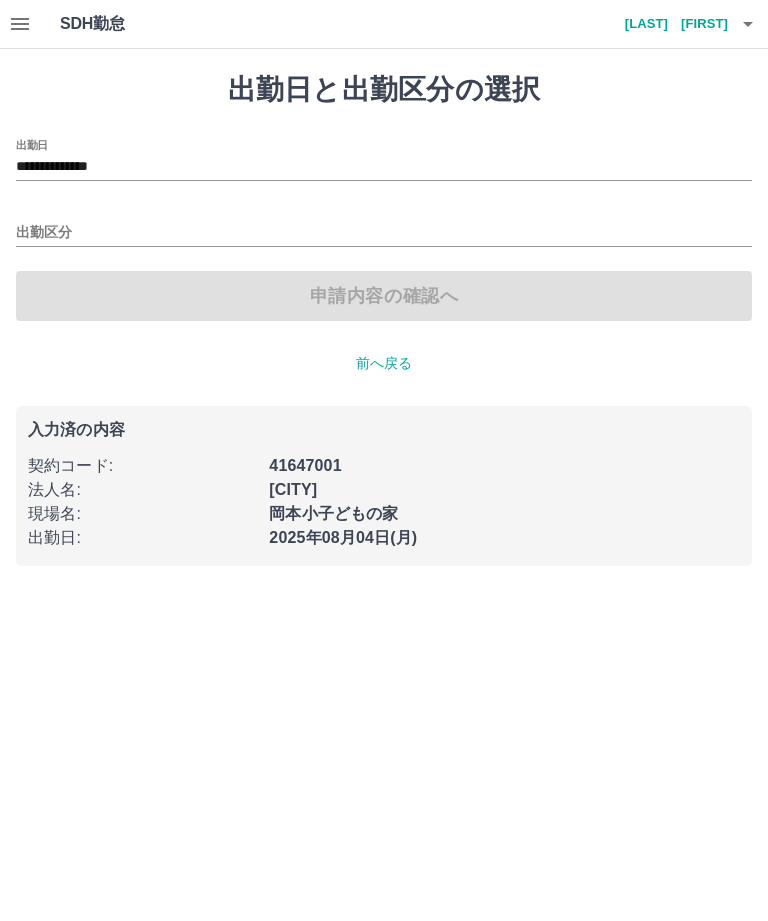 click on "出勤区分" at bounding box center [384, 233] 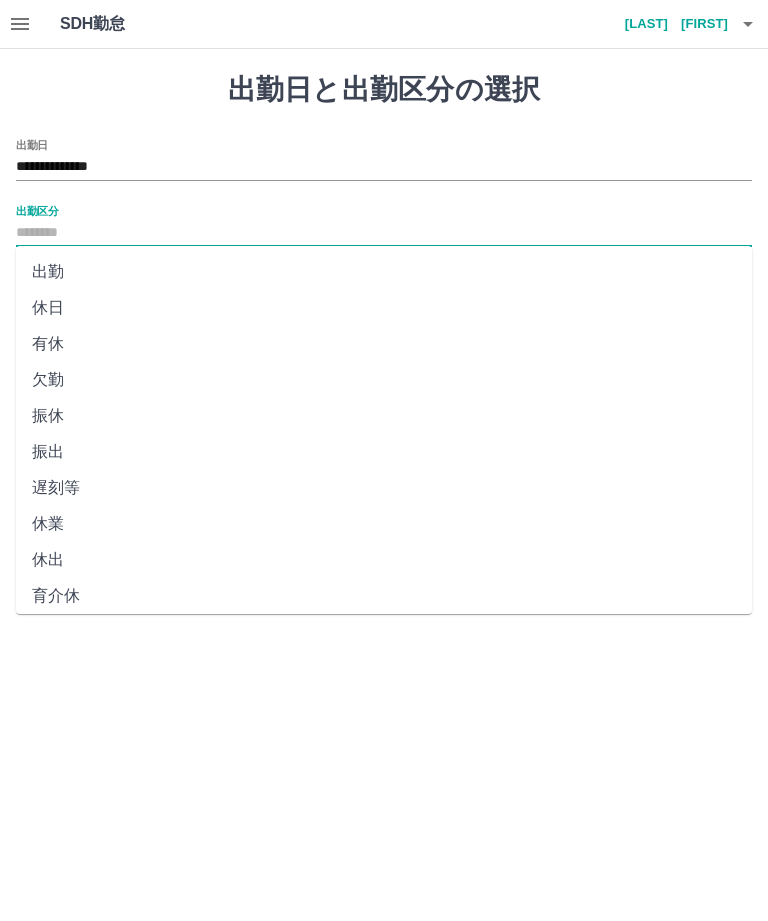 click on "出勤" at bounding box center [384, 272] 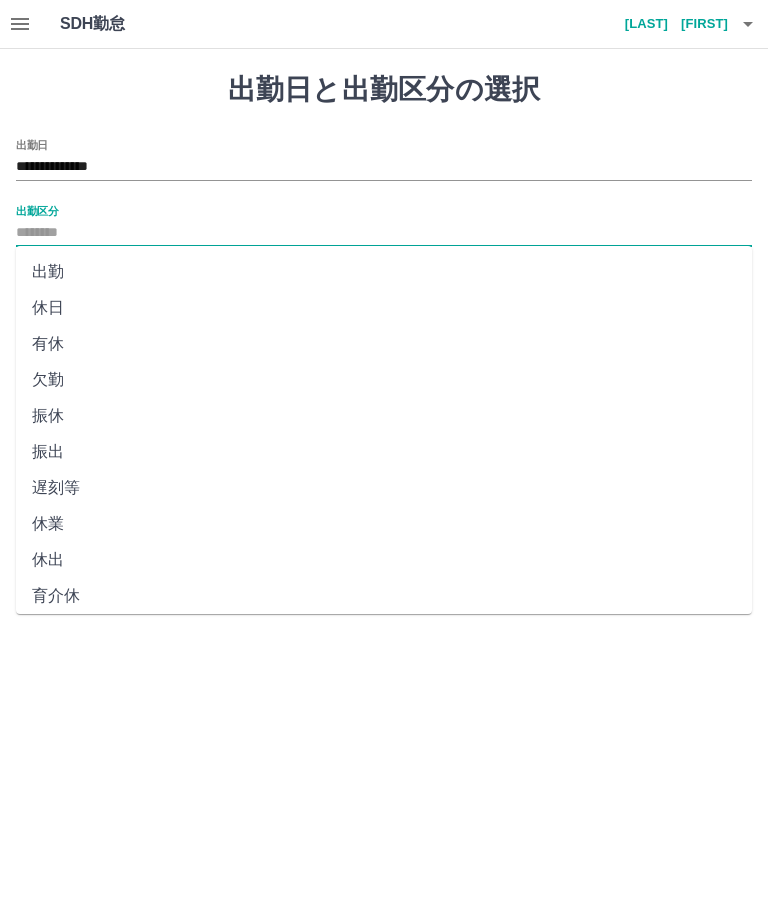 type on "**" 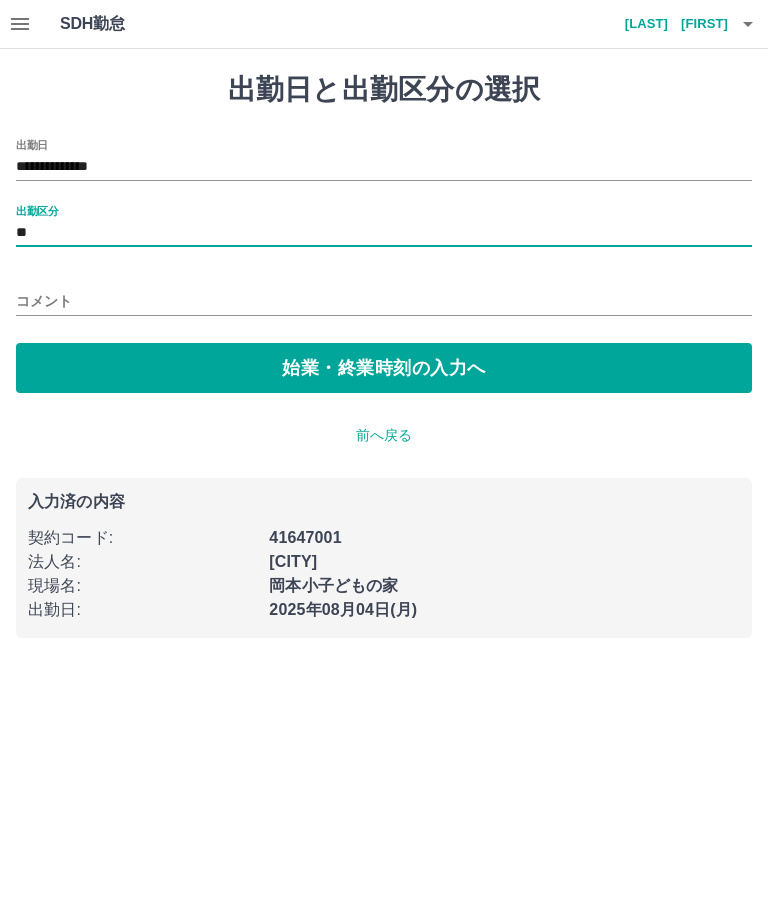 click on "始業・終業時刻の入力へ" at bounding box center (384, 368) 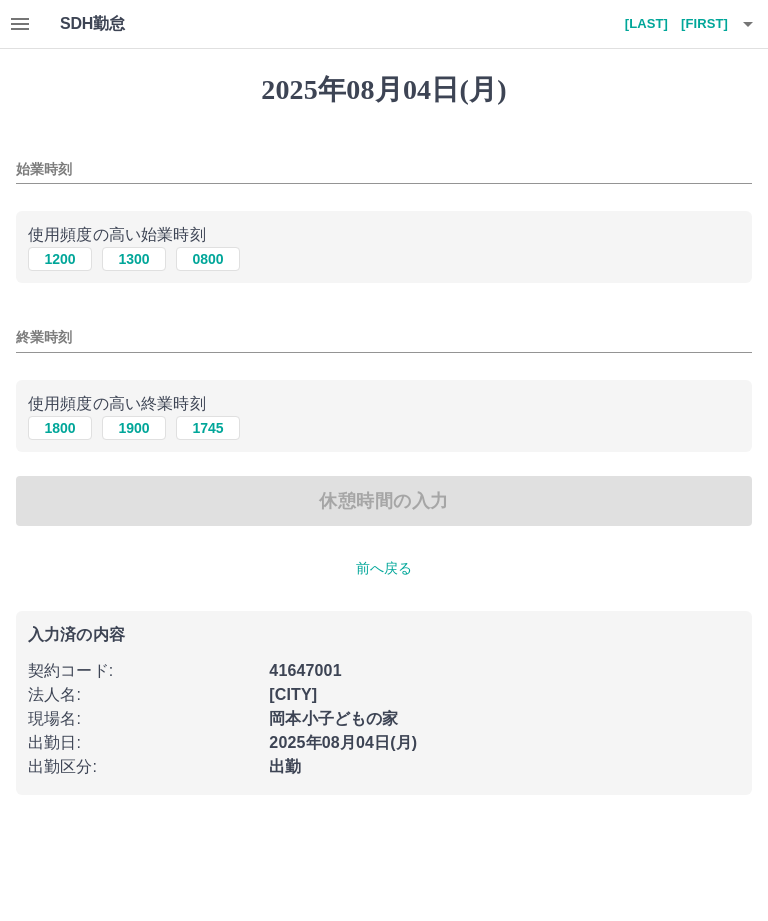 click on "始業時刻" at bounding box center (384, 169) 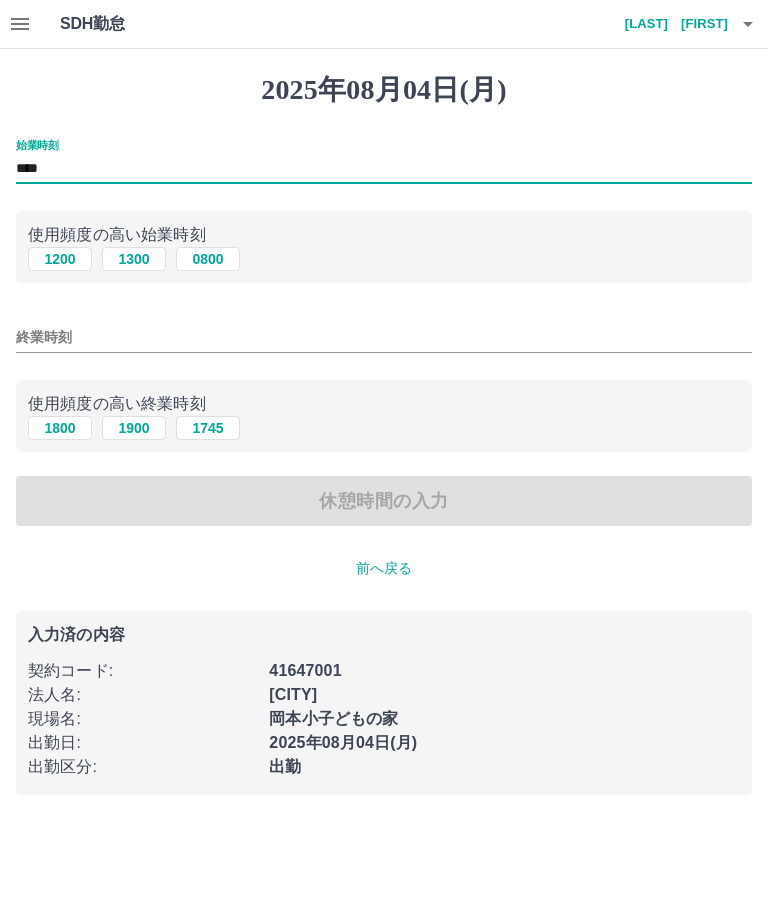 type on "****" 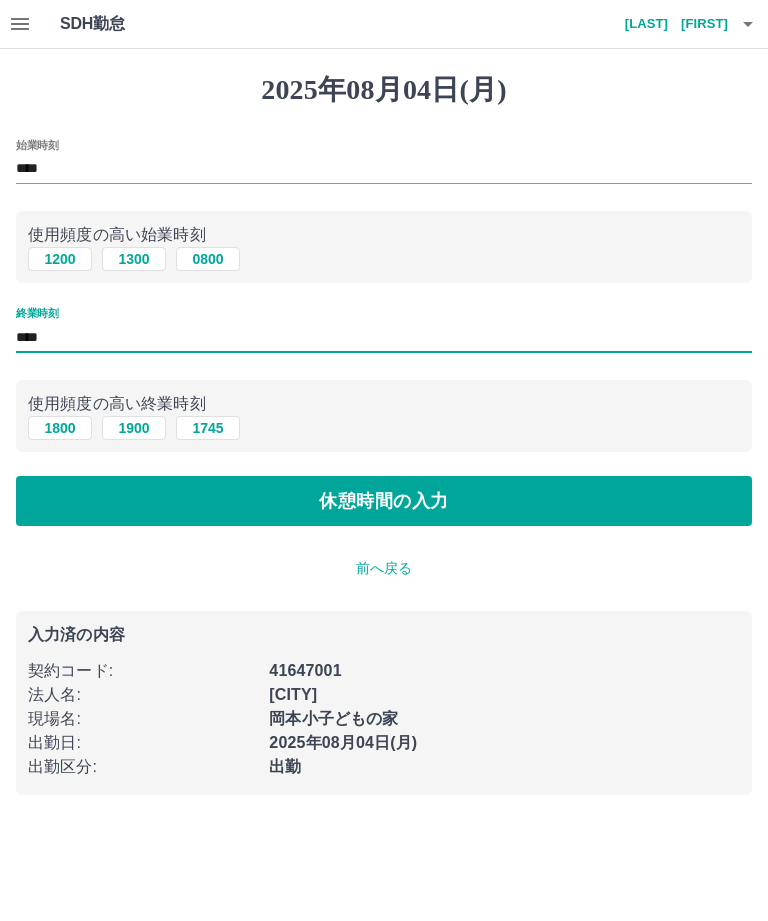 type on "****" 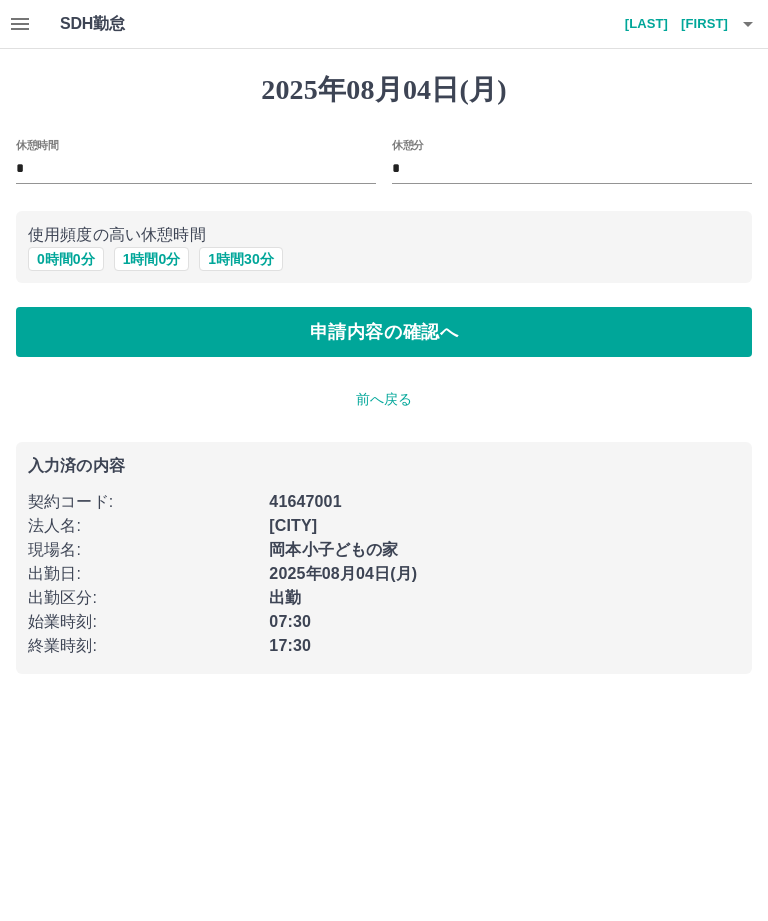 click on "1 時間 30 分" at bounding box center (240, 259) 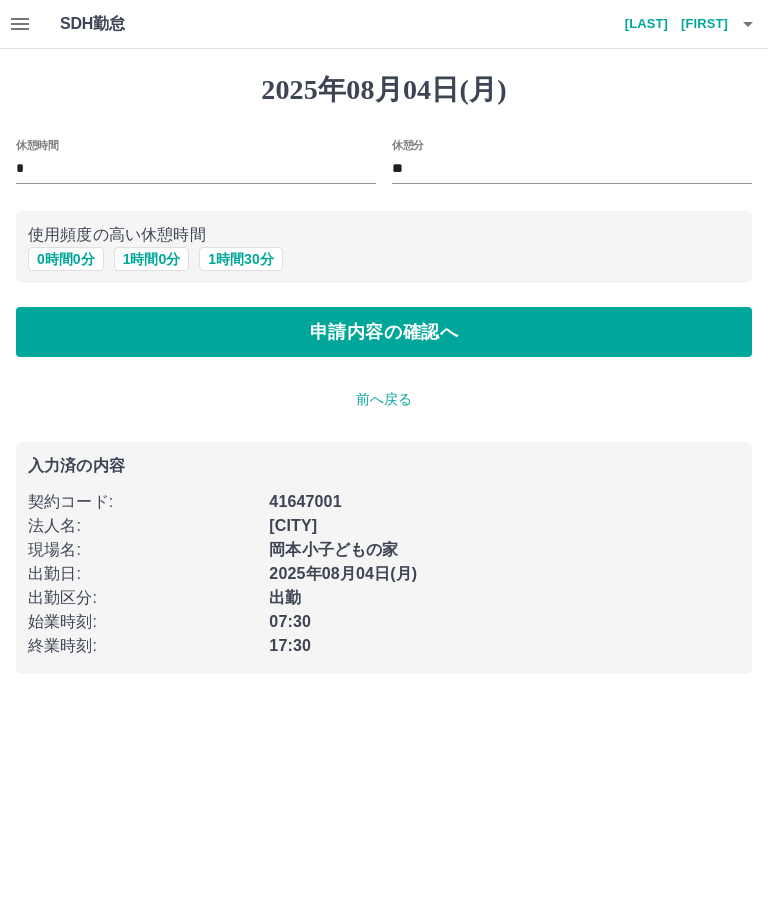 click on "申請内容の確認へ" at bounding box center [384, 332] 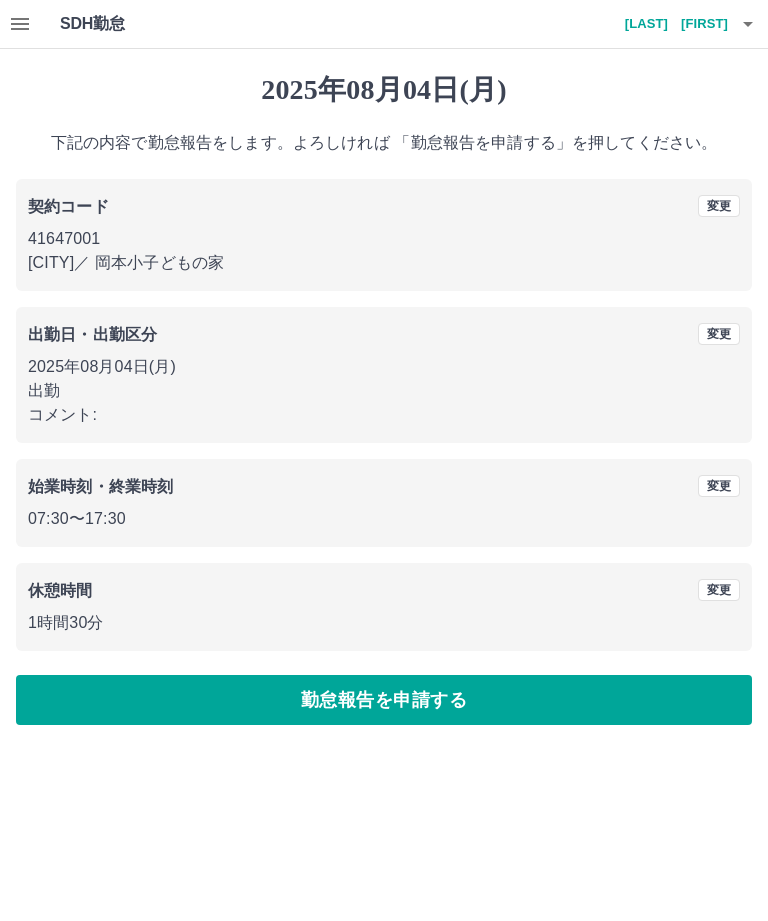 click on "勤怠報告を申請する" at bounding box center [384, 700] 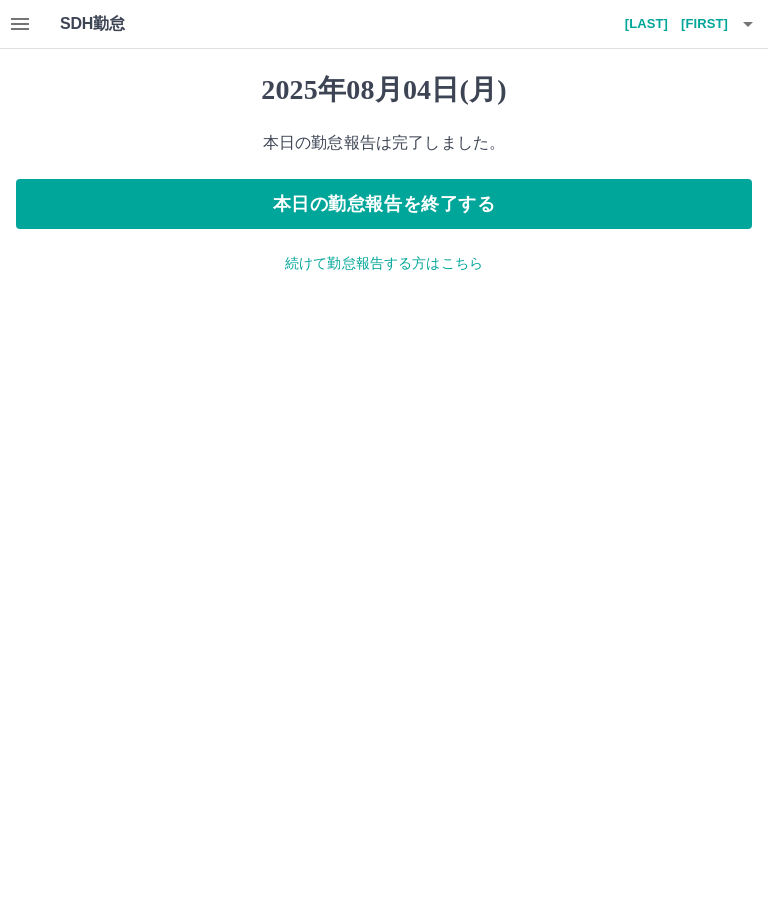 click 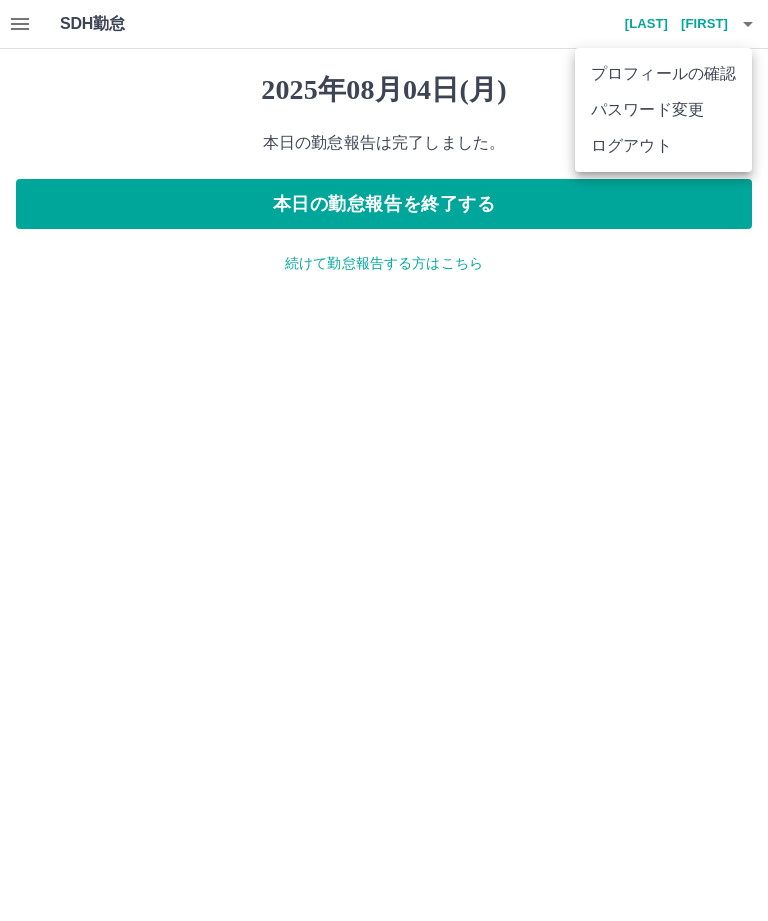 click on "ログアウト" at bounding box center (663, 146) 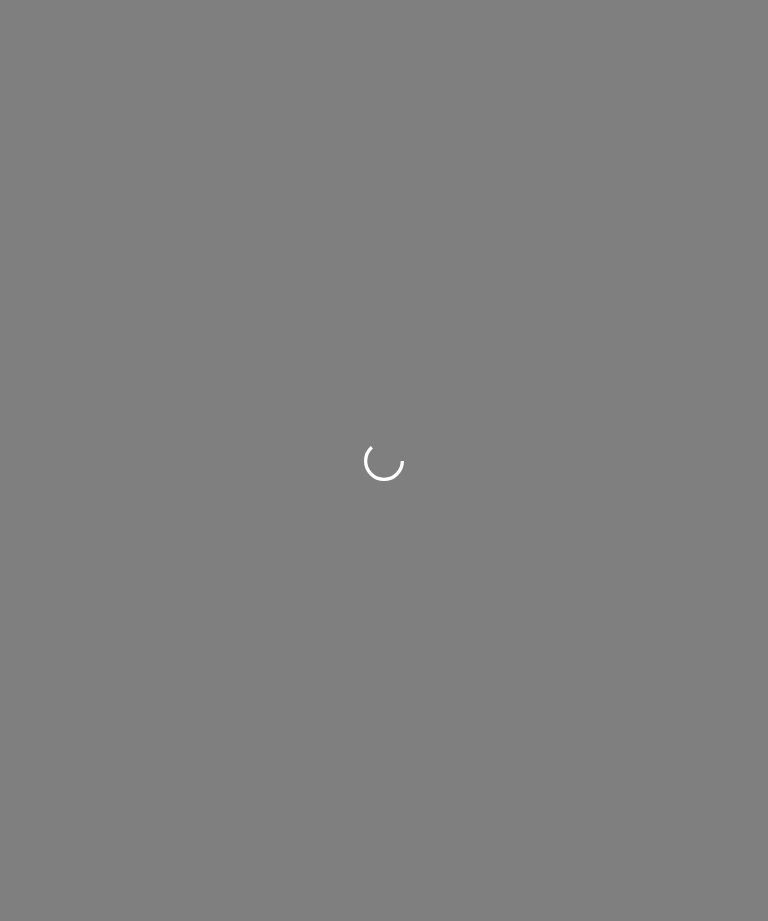 scroll, scrollTop: 0, scrollLeft: 0, axis: both 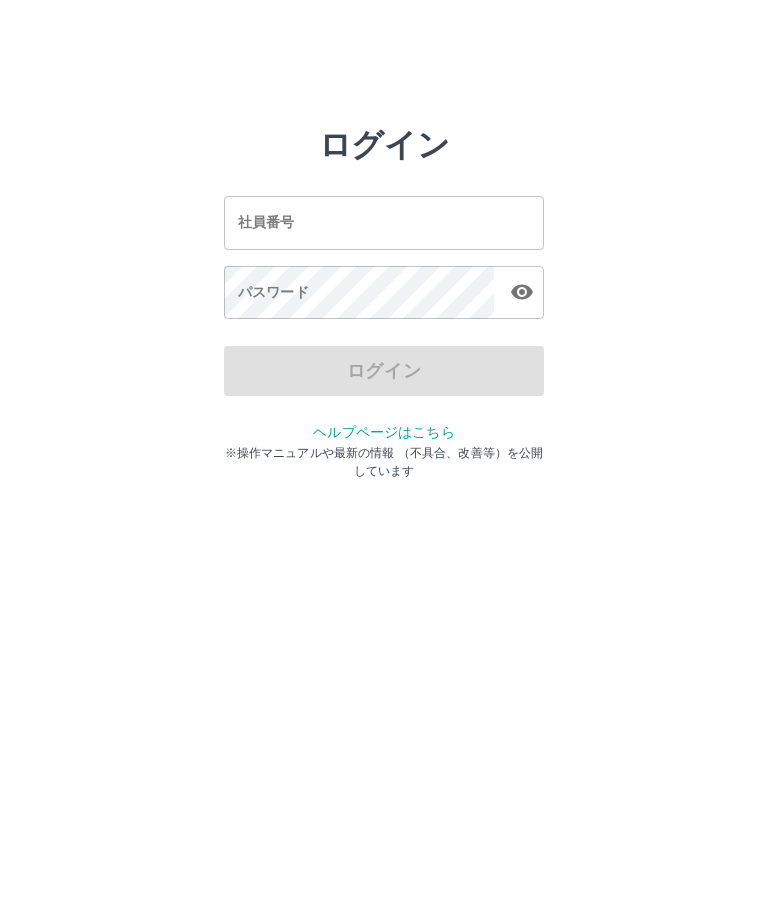 click on "社員番号" at bounding box center [384, 222] 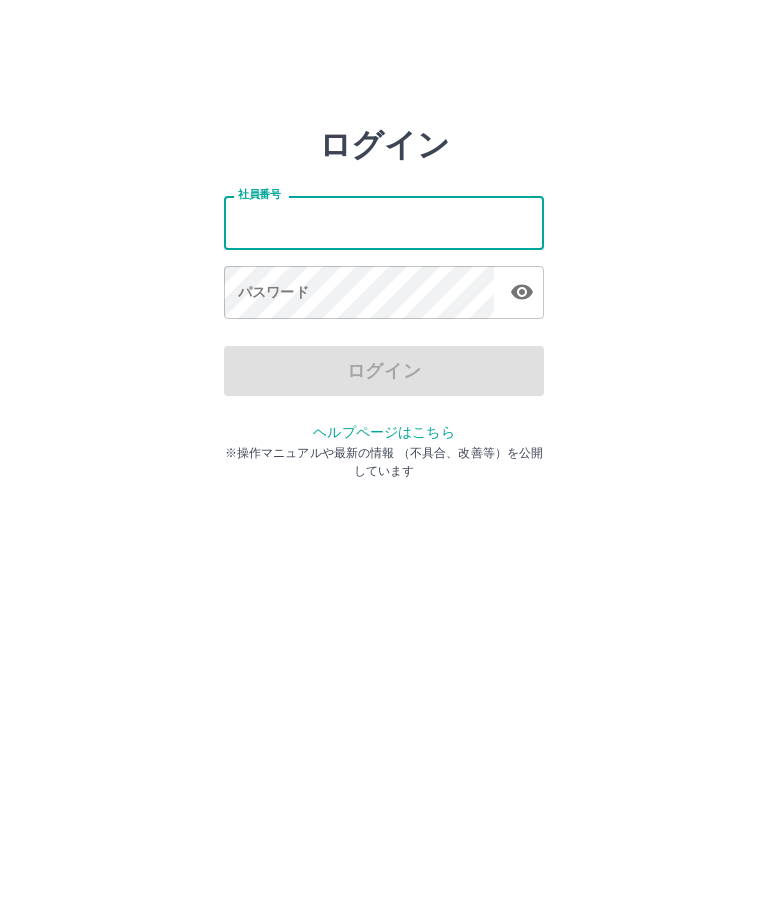 click on "ログイン" at bounding box center [384, 371] 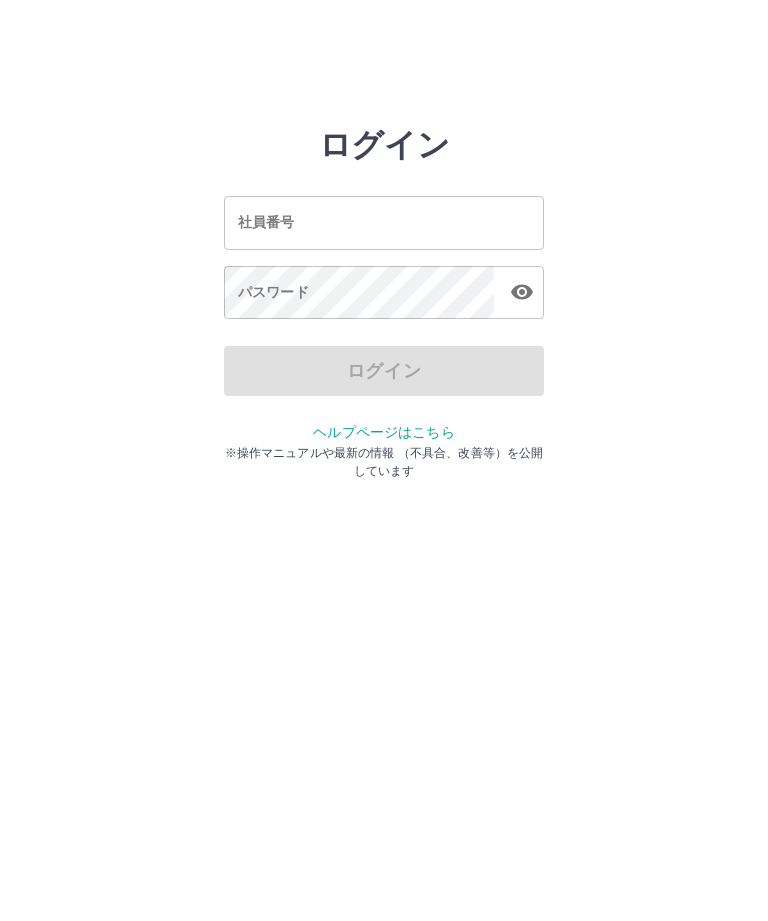 click on "社員番号" at bounding box center [384, 222] 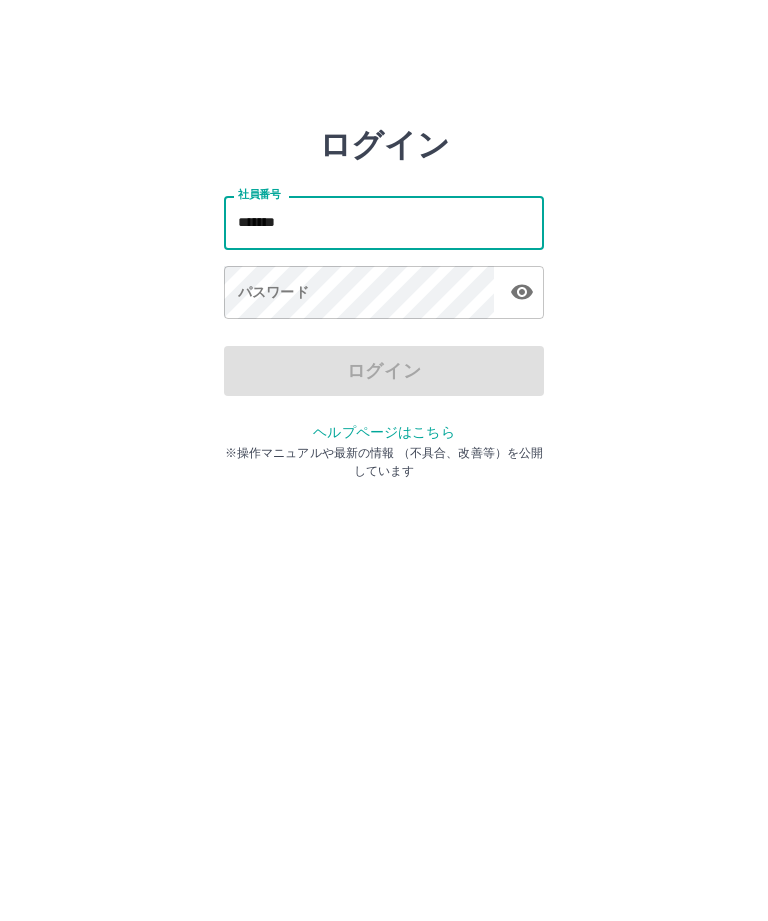 type on "*******" 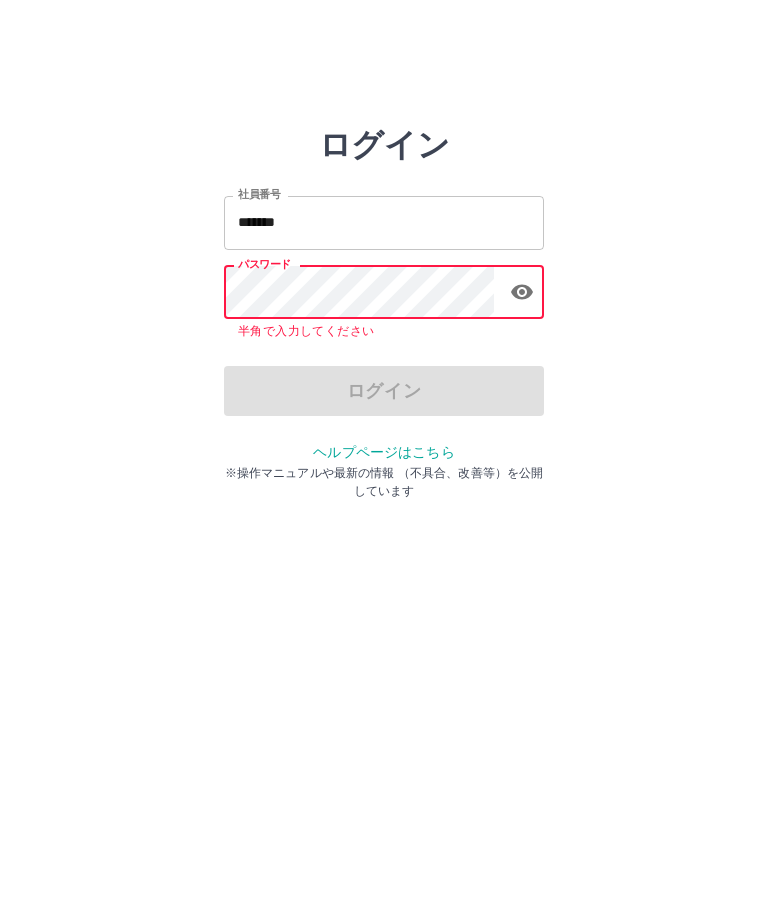 click on "ログイン" at bounding box center (384, 391) 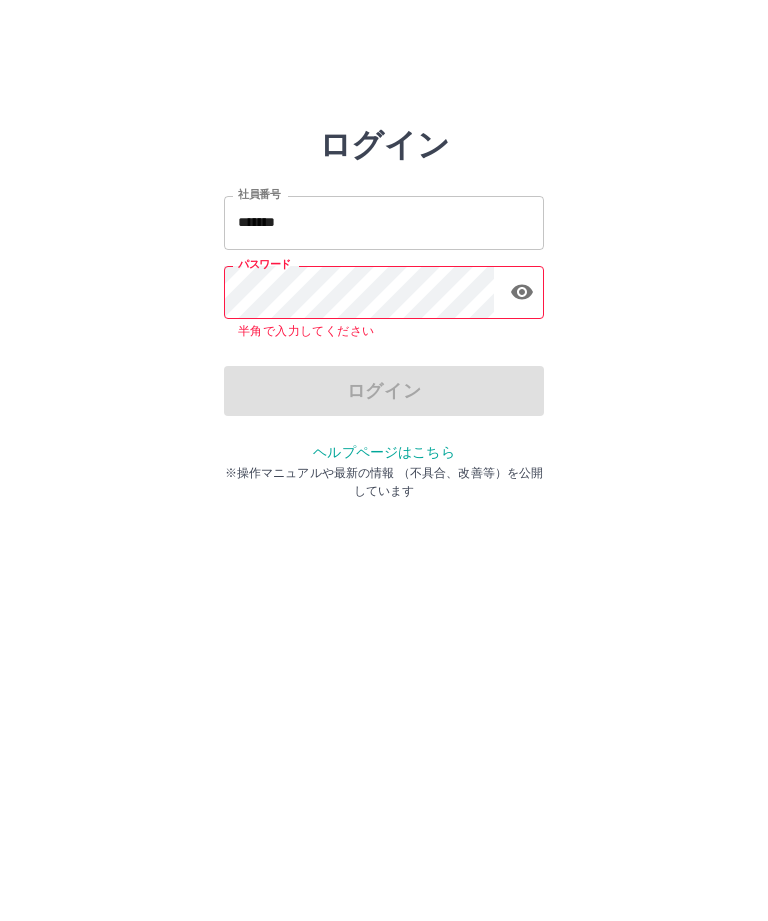 click on "ログイン" at bounding box center (384, 391) 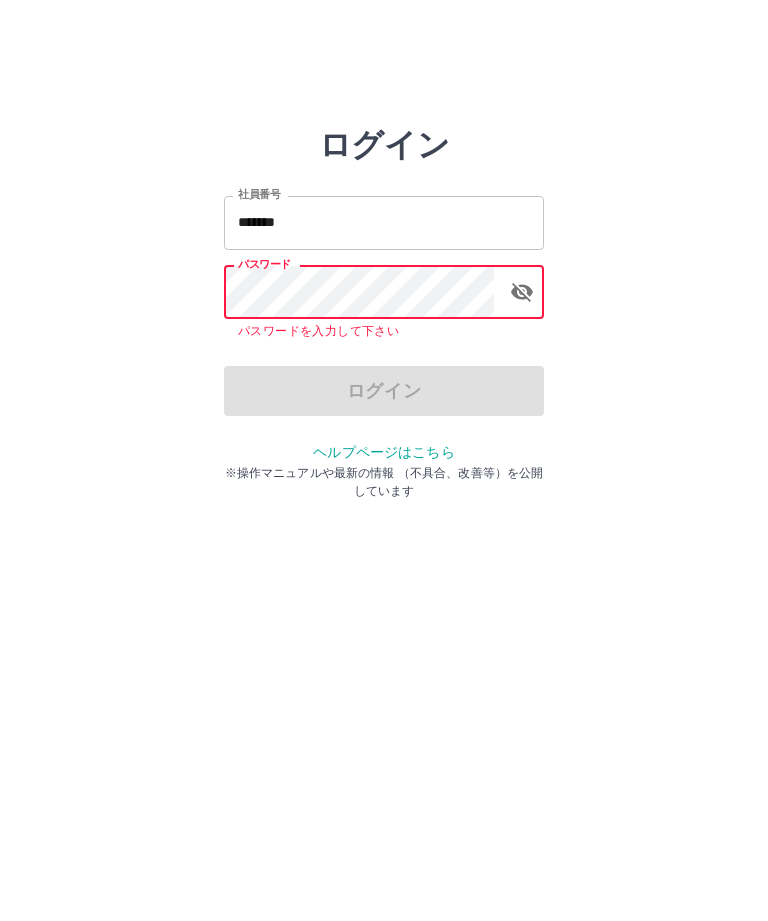 click on "ログイン" at bounding box center [384, 391] 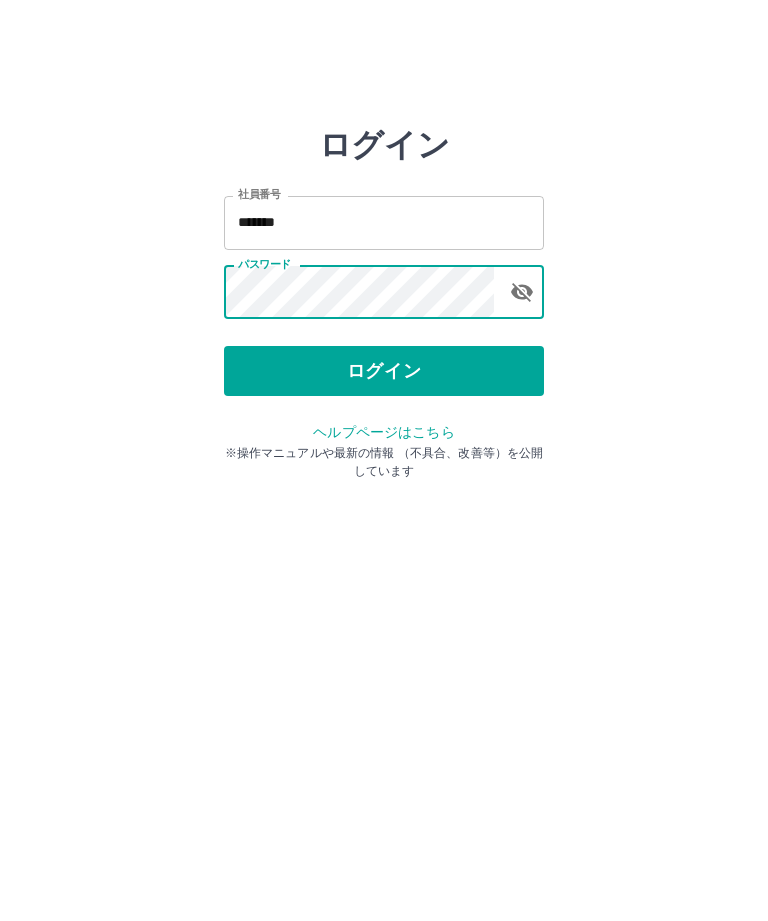 click 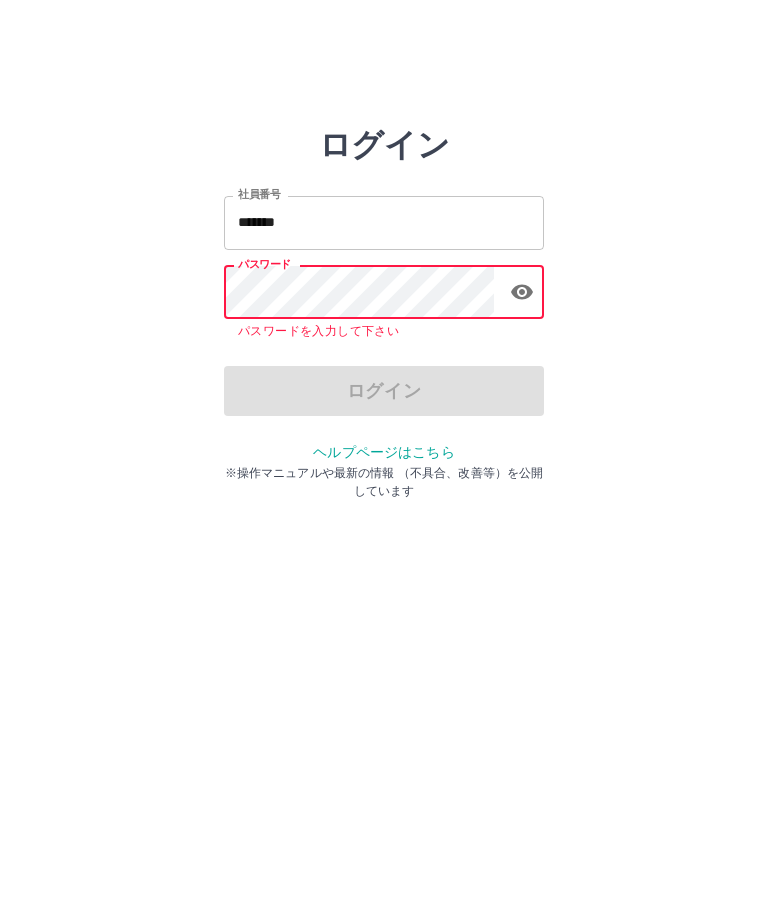 click 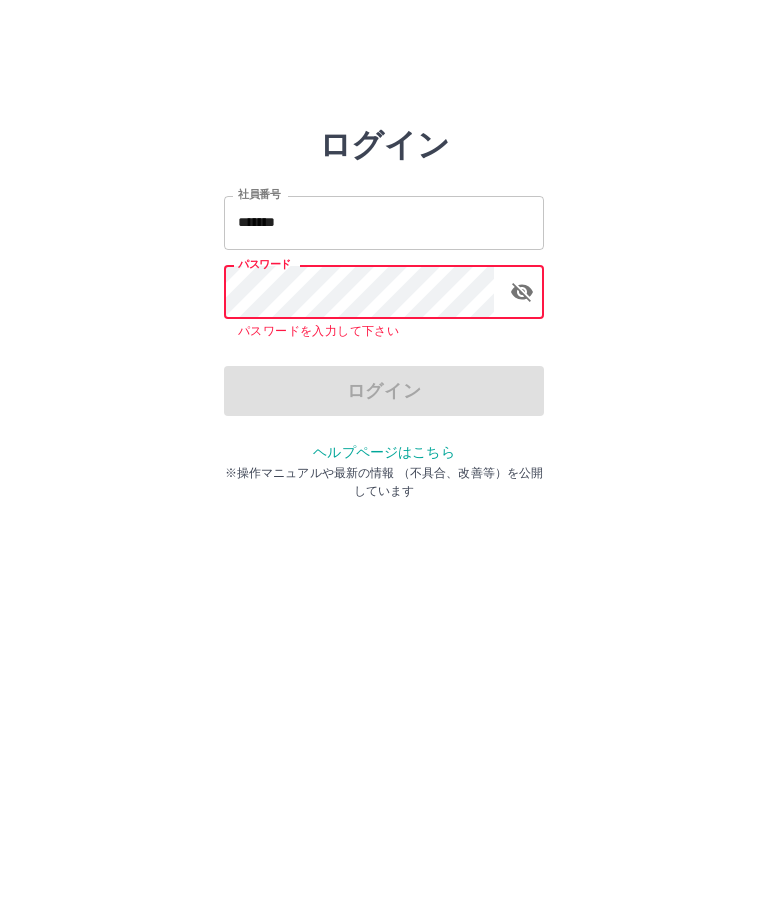 click on "ログイン" at bounding box center [384, 391] 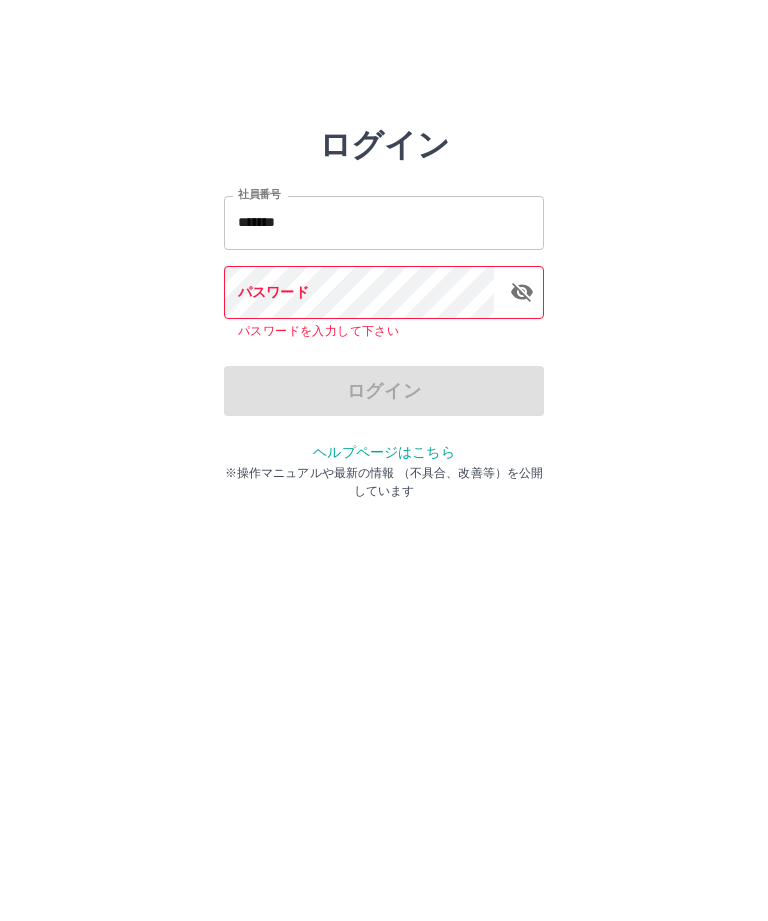 click 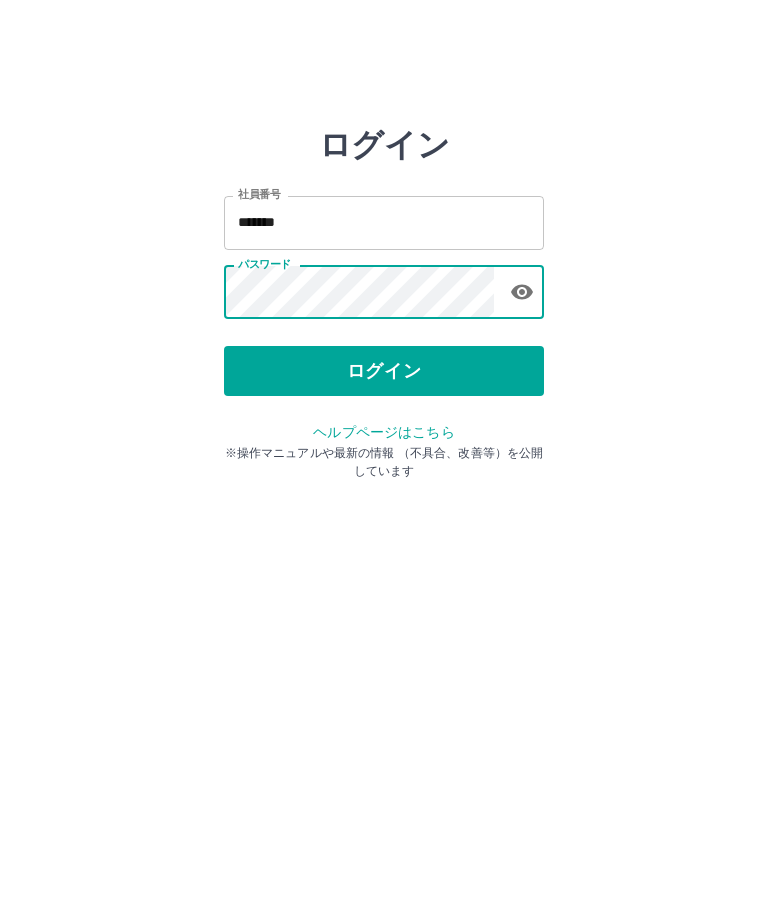 click on "ログイン" at bounding box center (384, 371) 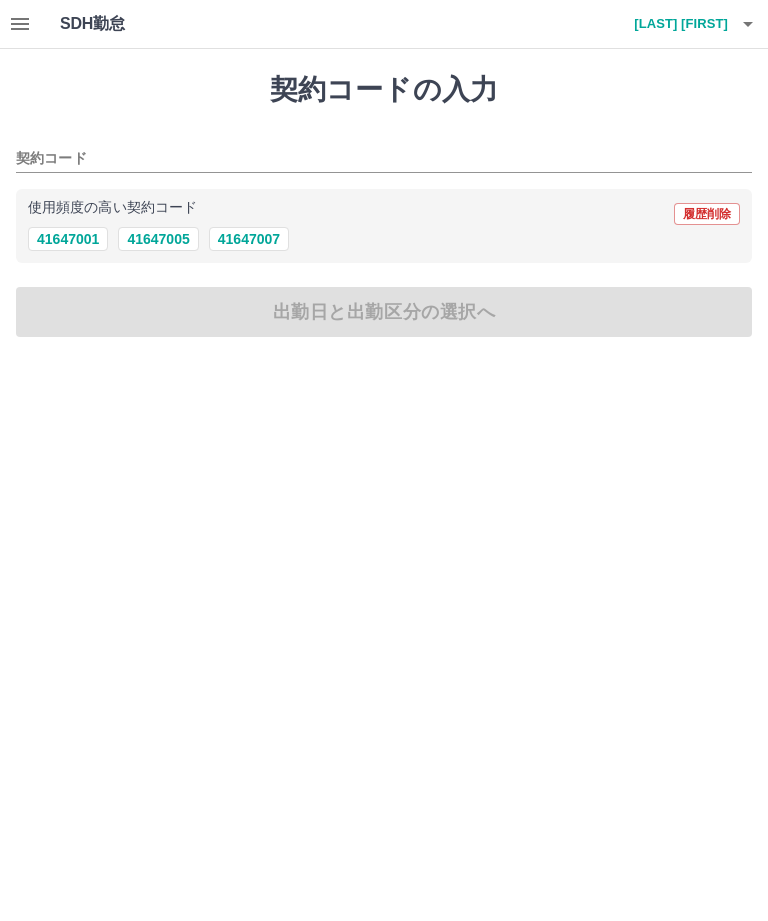 scroll, scrollTop: 0, scrollLeft: 0, axis: both 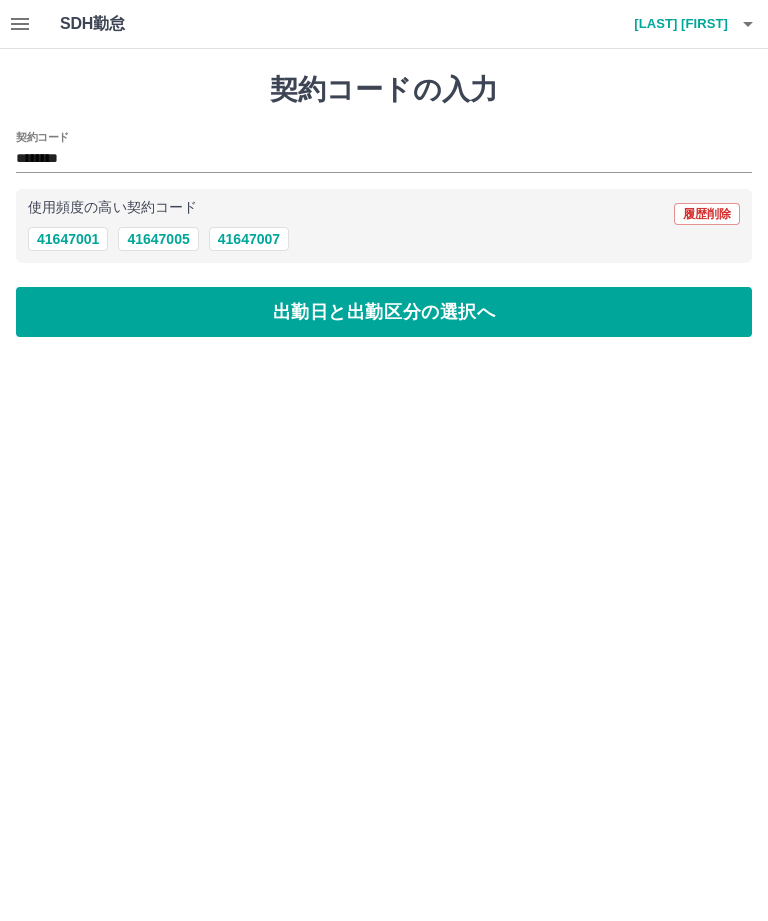 click on "出勤日と出勤区分の選択へ" at bounding box center (384, 312) 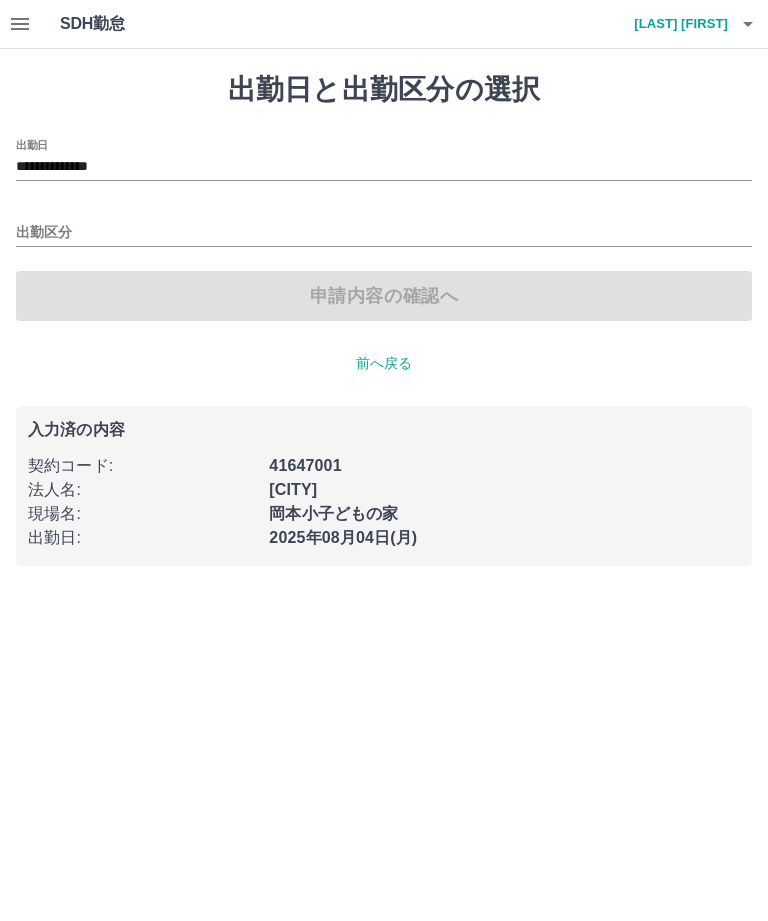 click on "出勤区分" at bounding box center [384, 233] 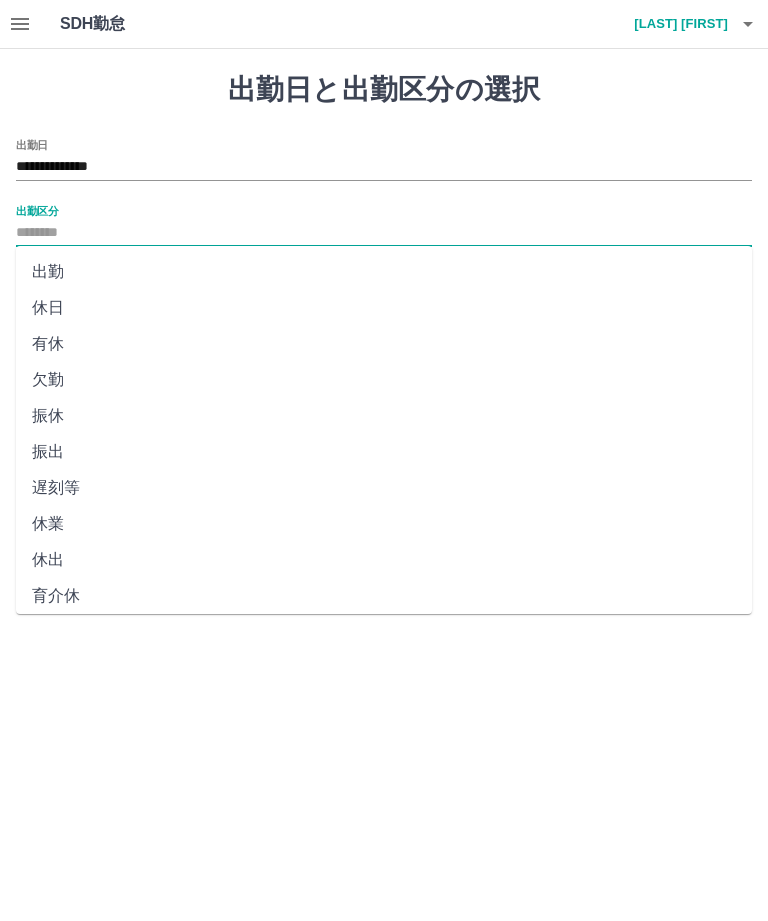click on "出勤" at bounding box center [384, 272] 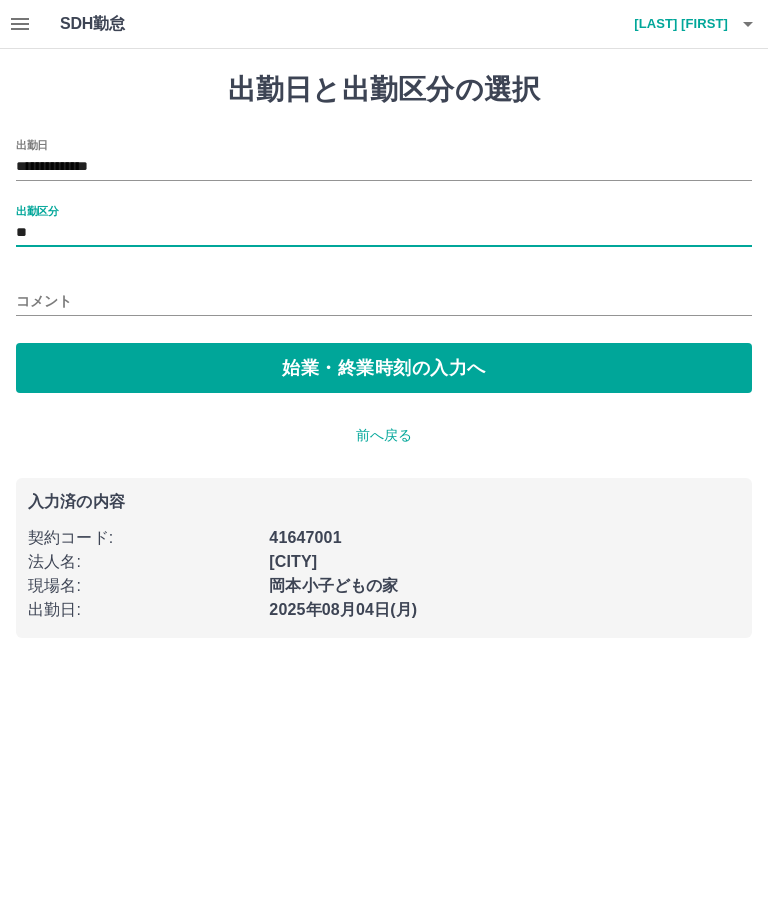 click on "始業・終業時刻の入力へ" at bounding box center (384, 368) 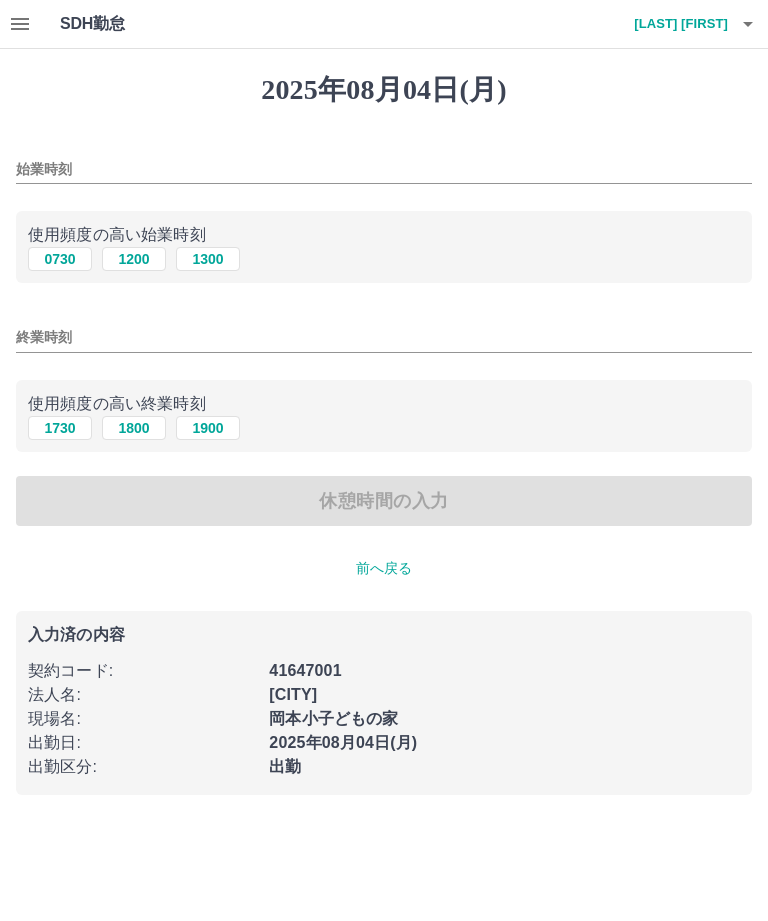 click on "始業時刻" at bounding box center [384, 163] 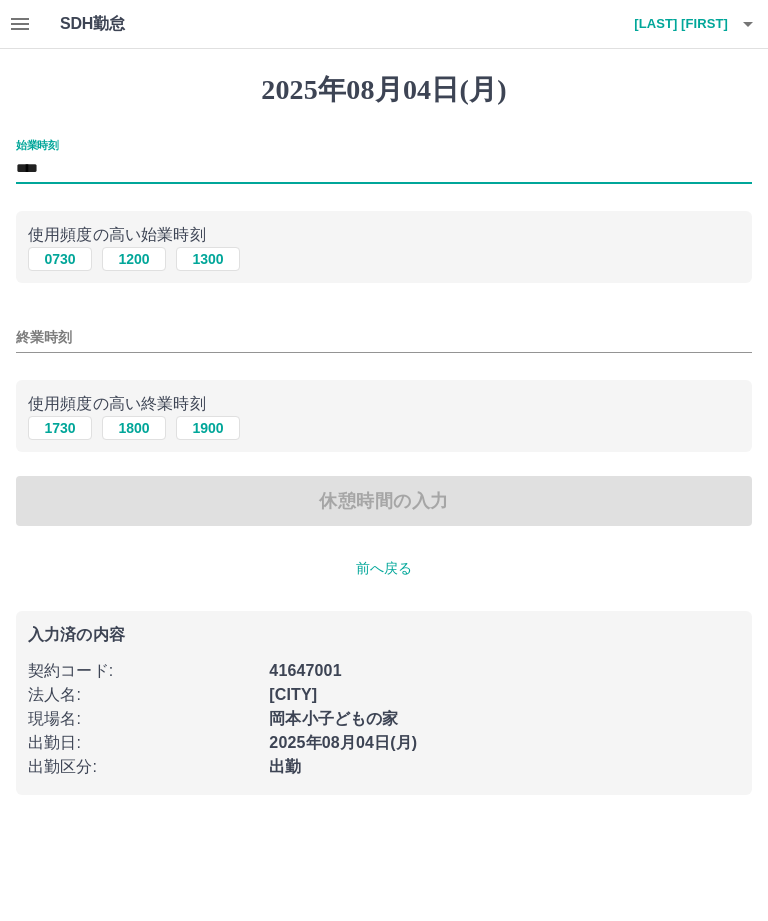 type on "****" 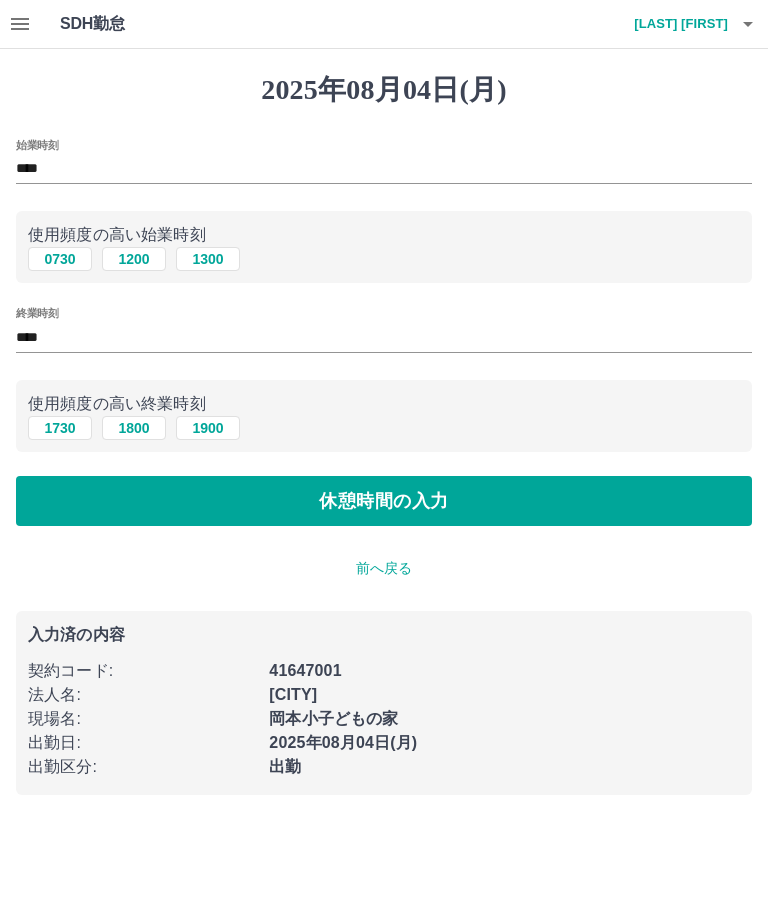 click on "休憩時間の入力" at bounding box center (384, 501) 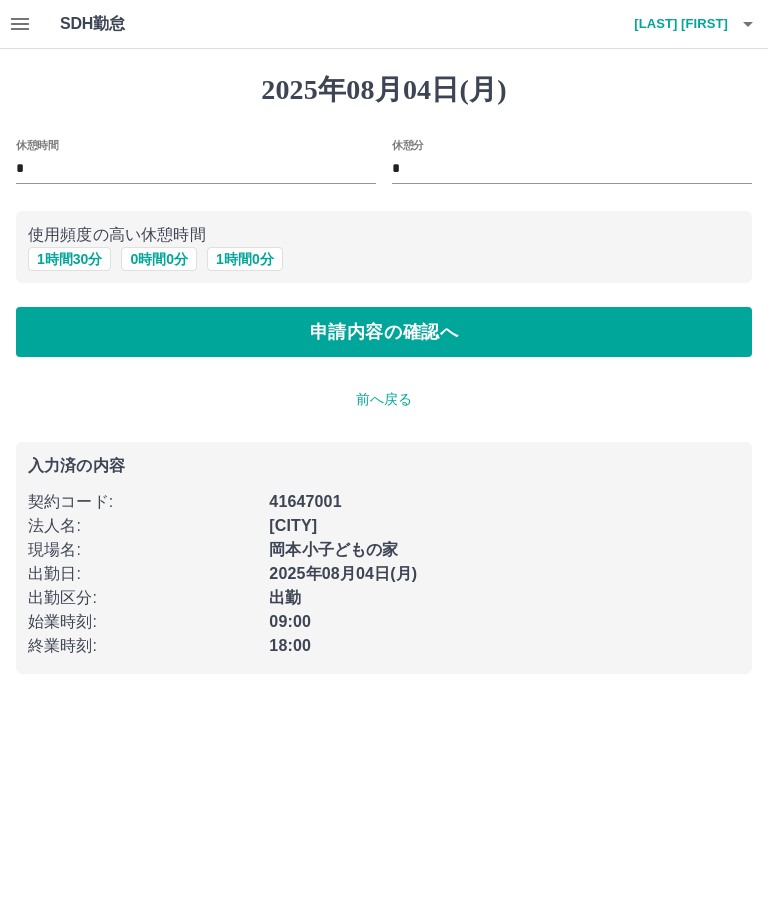 click on "申請内容の確認へ" at bounding box center (384, 332) 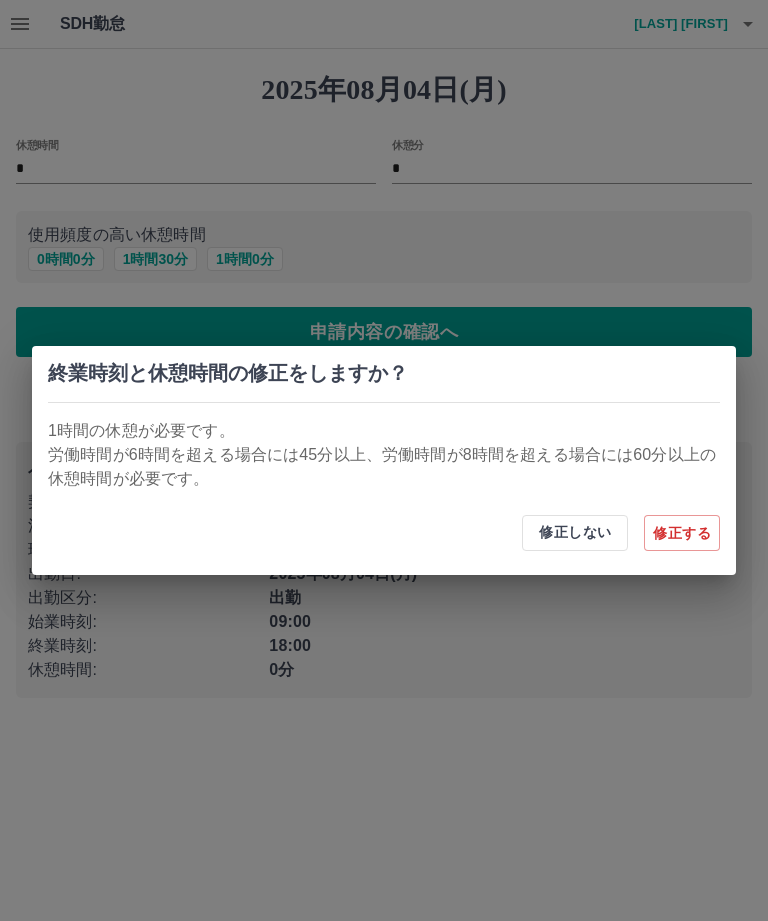 click on "終業時刻と休憩時間の修正をしますか？ 1時間の休憩が必要です。 労働時間が6時間を超える場合には45分以上、労働時間が8時間を超える場合には60分以上の休憩時間が必要です。 修正しない 修正する" at bounding box center [384, 460] 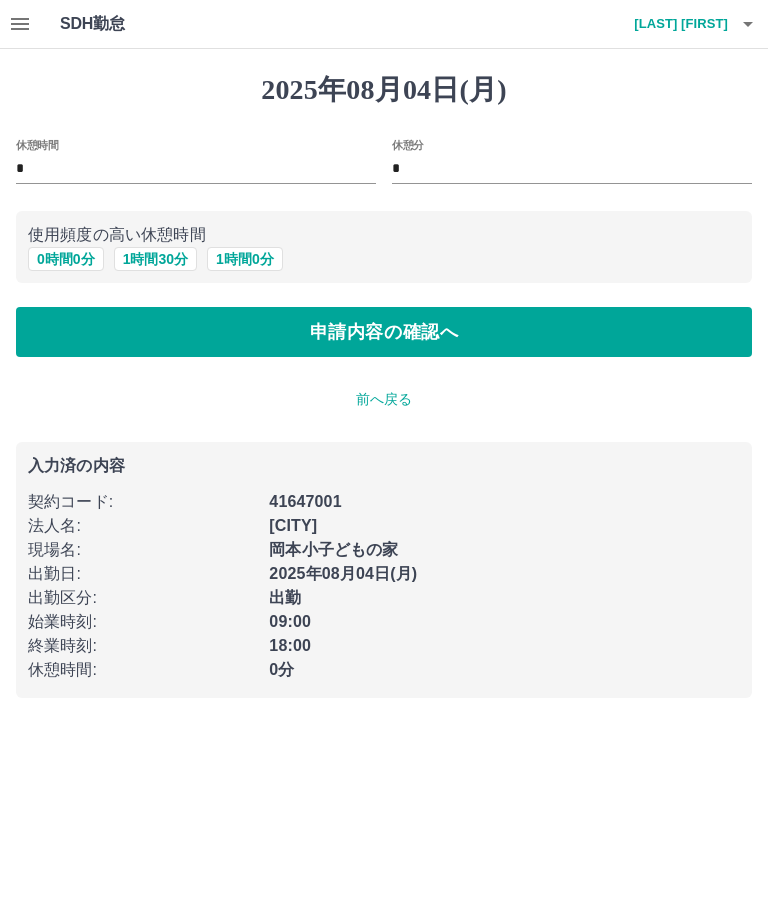 click on "1 時間 0 分" at bounding box center [245, 259] 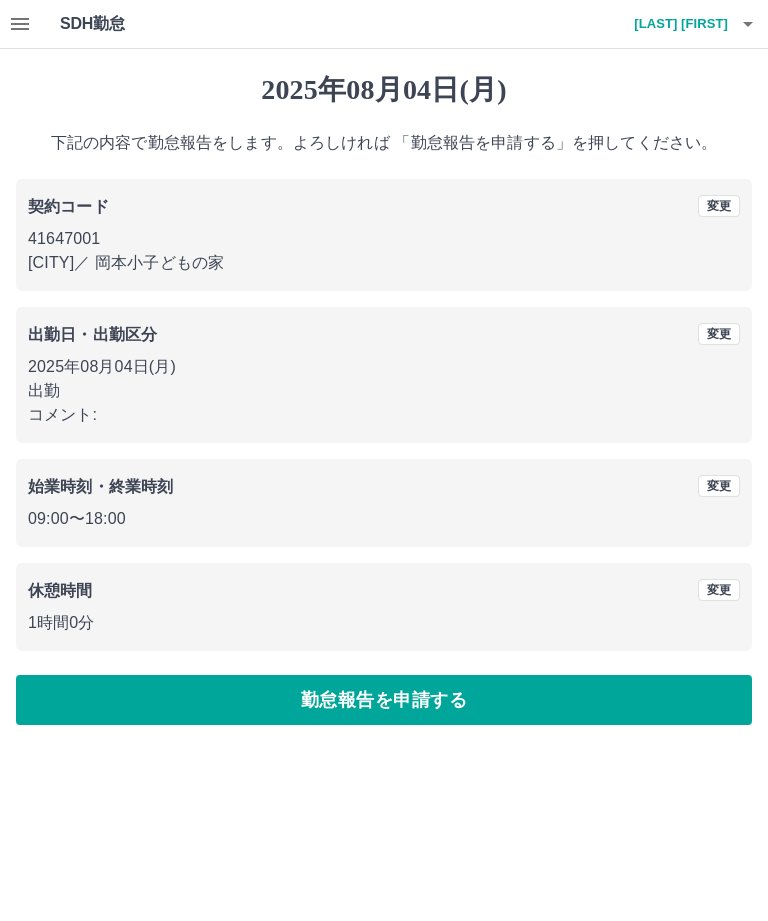 click on "勤怠報告を申請する" at bounding box center (384, 700) 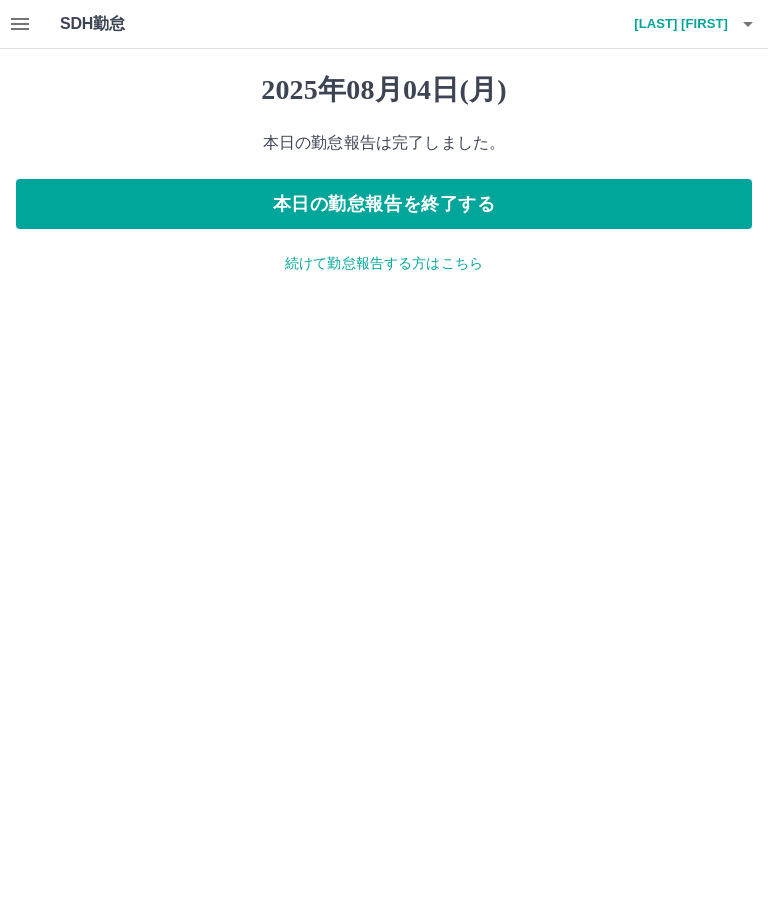 click on "続けて勤怠報告する方はこちら" at bounding box center (384, 263) 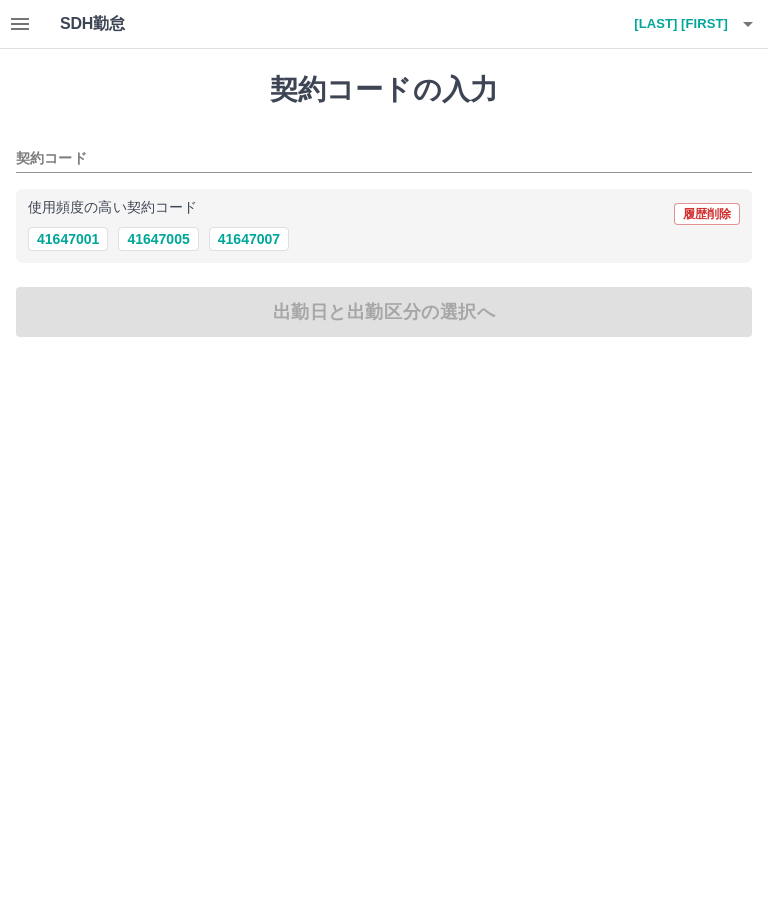 click on "41647001" at bounding box center [68, 239] 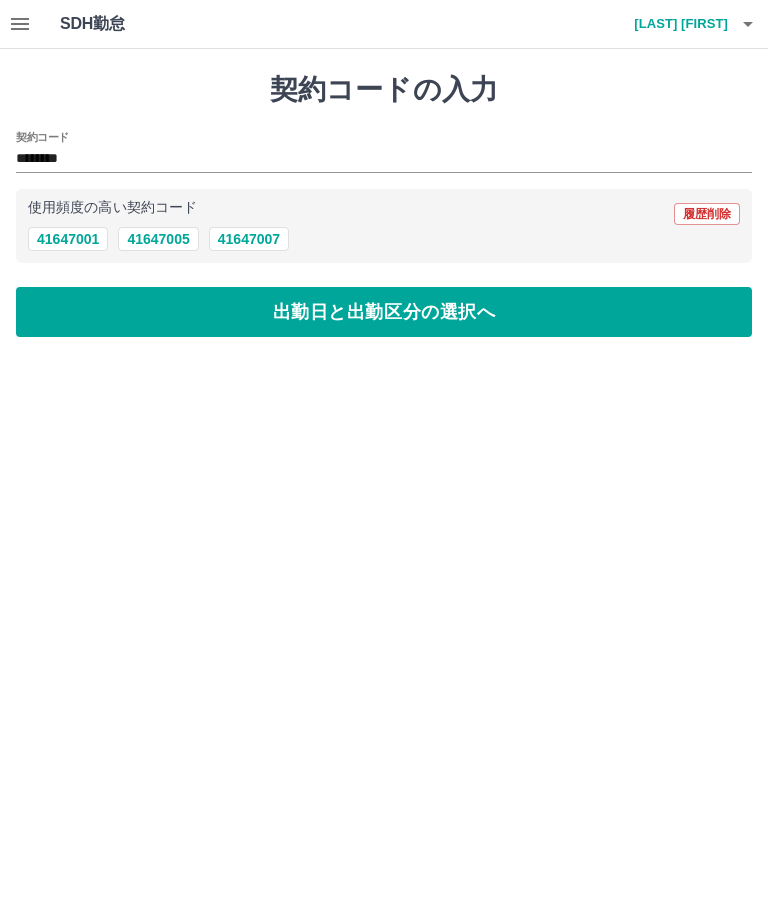 click on "出勤日と出勤区分の選択へ" at bounding box center [384, 312] 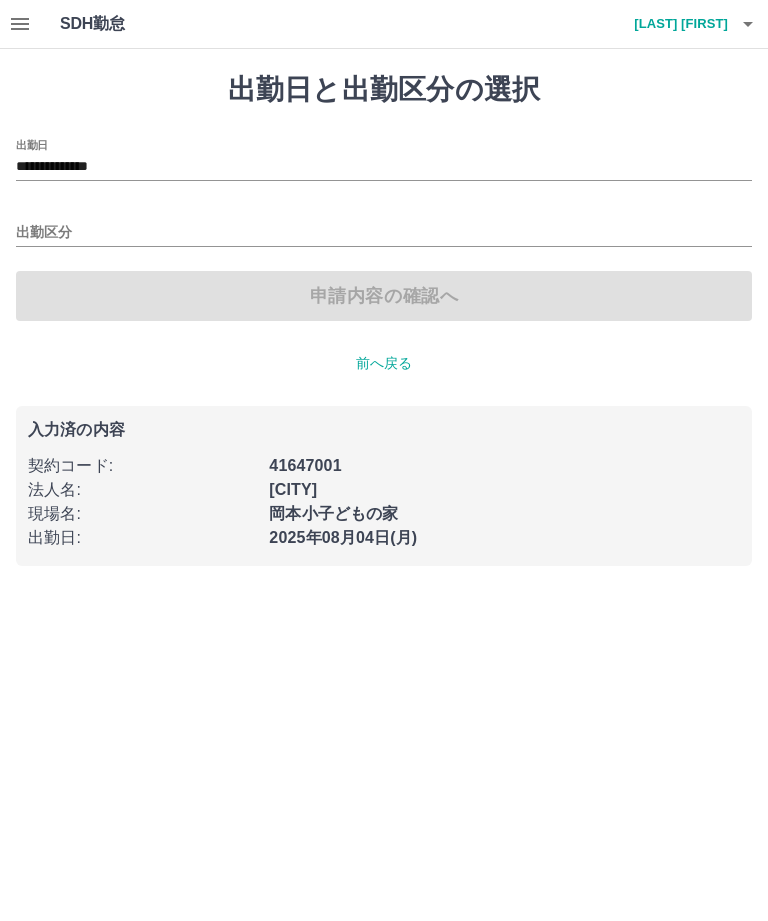 click on "**********" at bounding box center (384, 160) 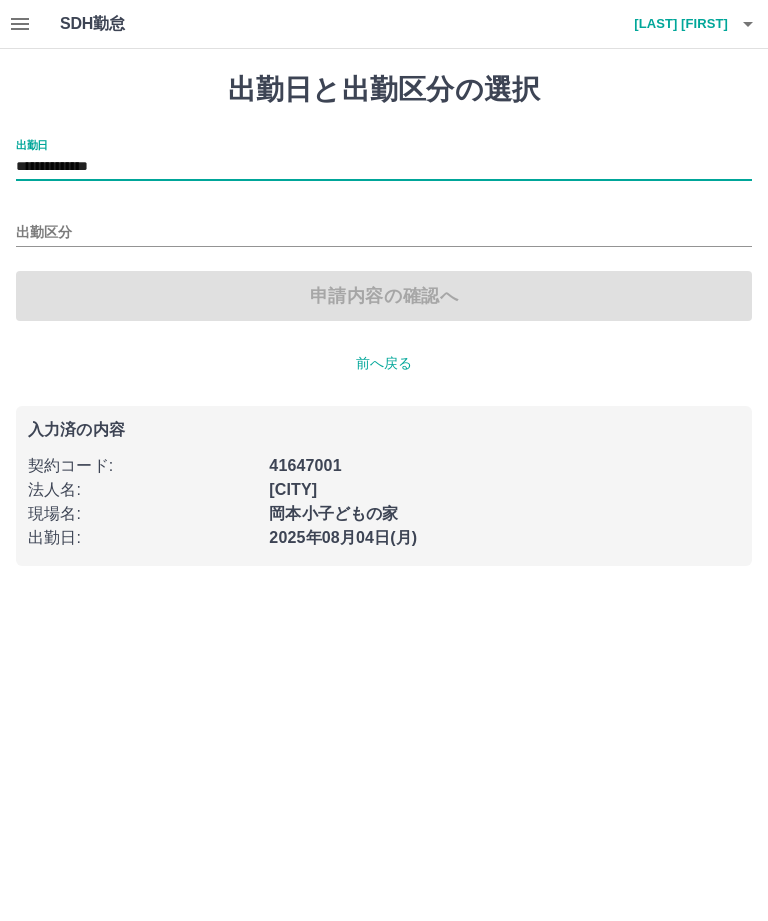 click on "**********" at bounding box center (384, 160) 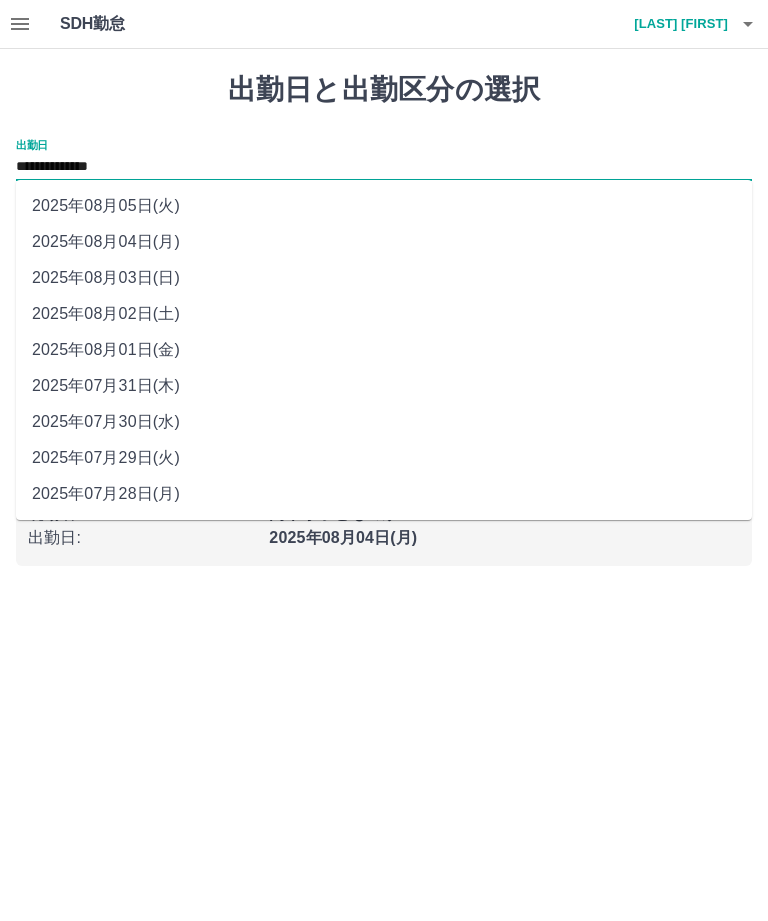click on "2025年08月03日(日)" at bounding box center (384, 278) 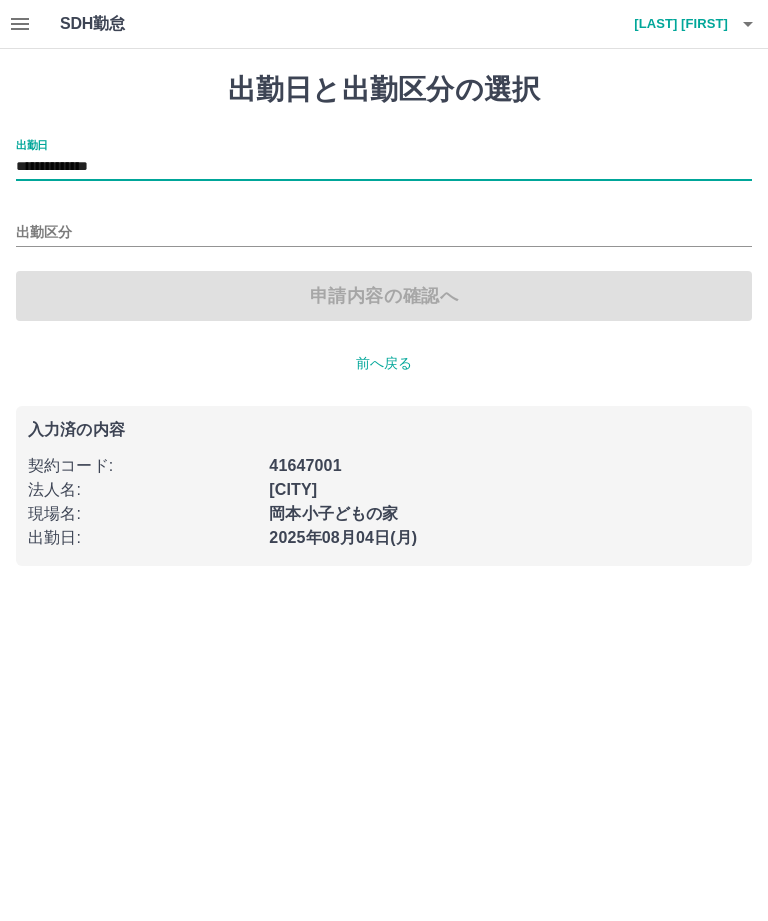 type on "**********" 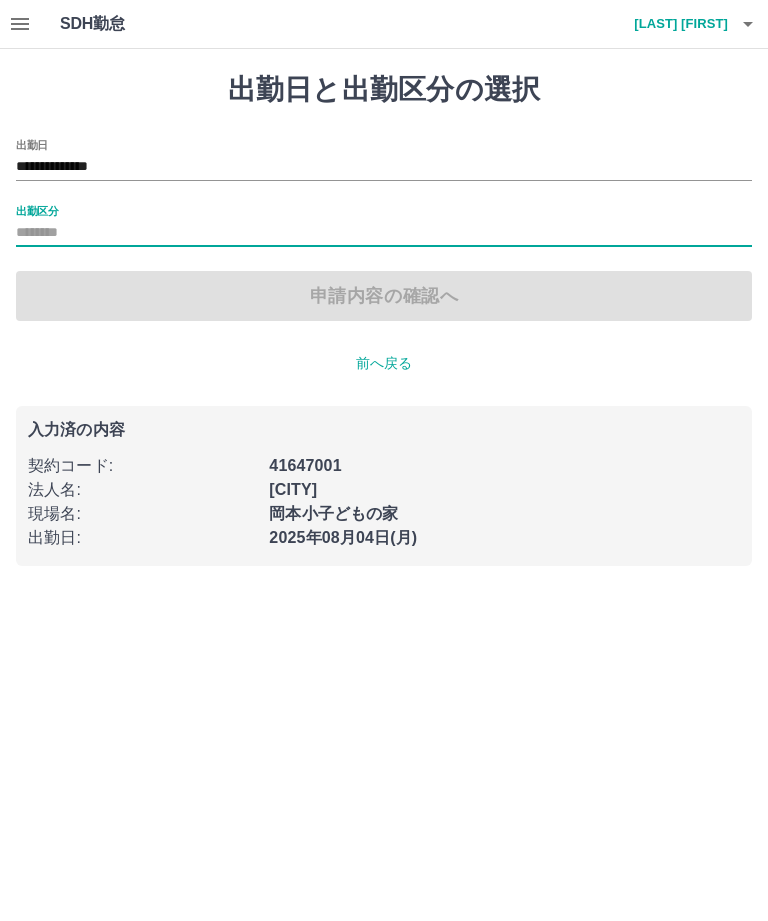 click on "申請内容の確認へ" at bounding box center [384, 296] 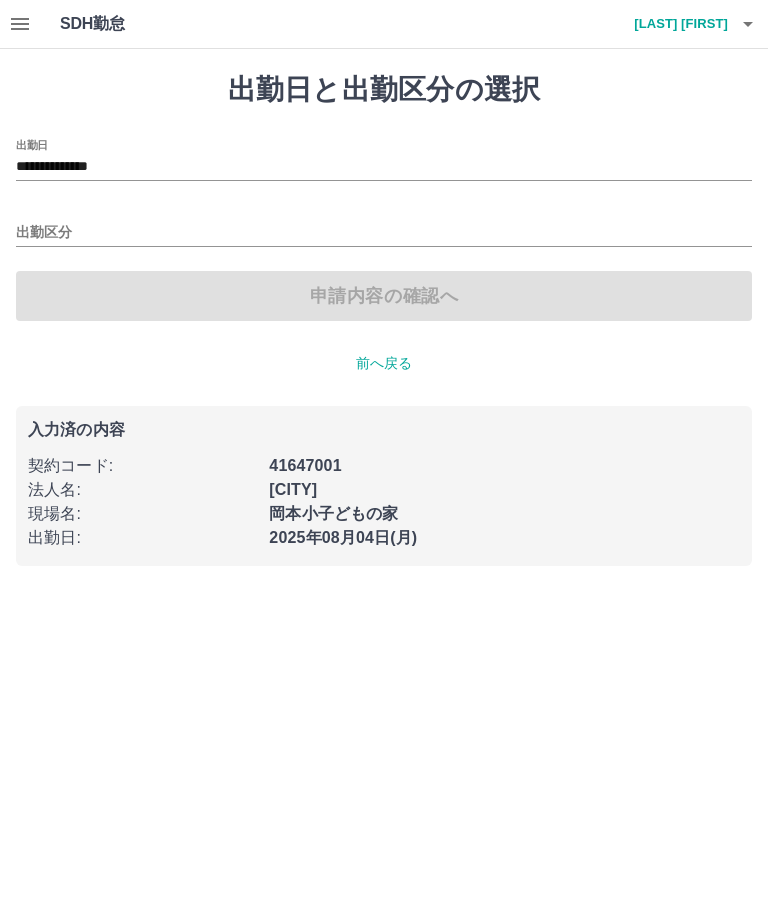 click on "出勤区分" at bounding box center [384, 233] 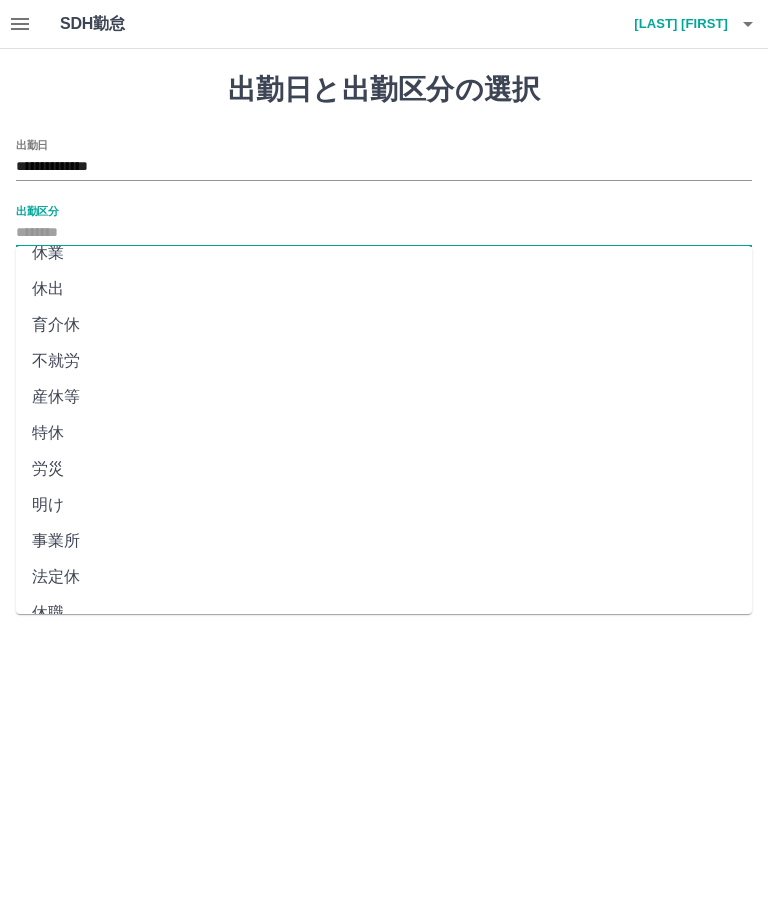 scroll, scrollTop: 270, scrollLeft: 0, axis: vertical 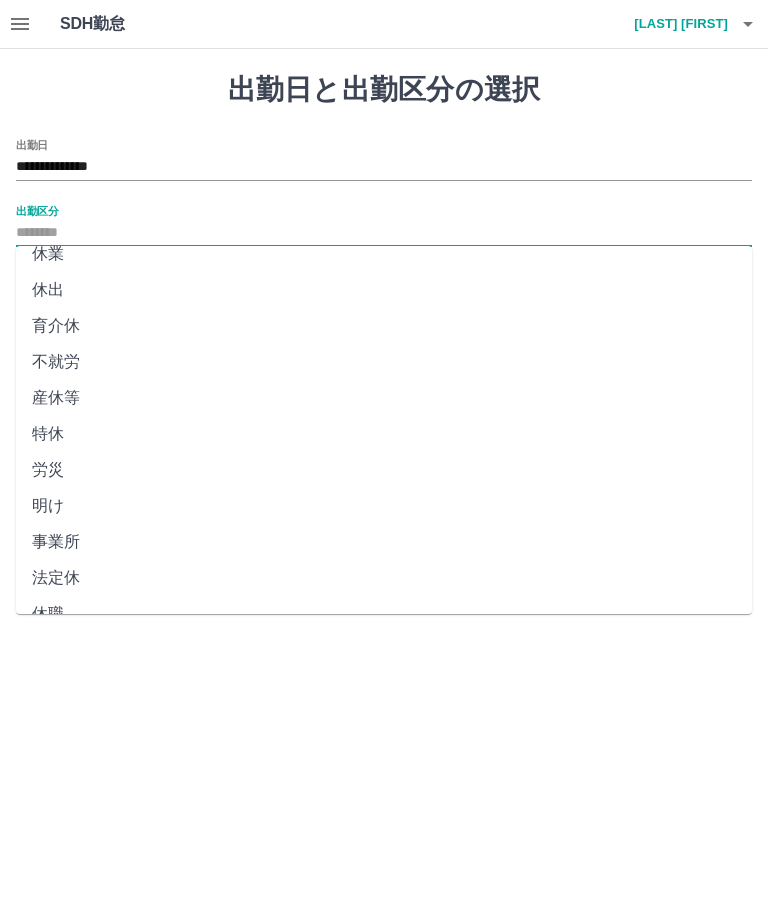 click on "法定休" at bounding box center [384, 578] 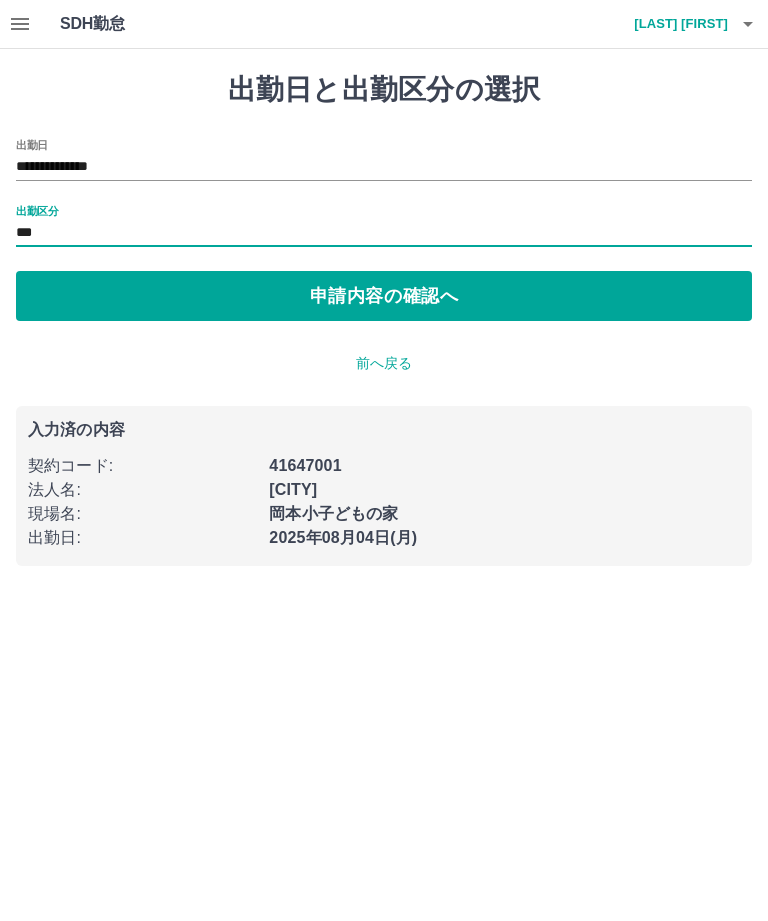 click on "申請内容の確認へ" at bounding box center [384, 296] 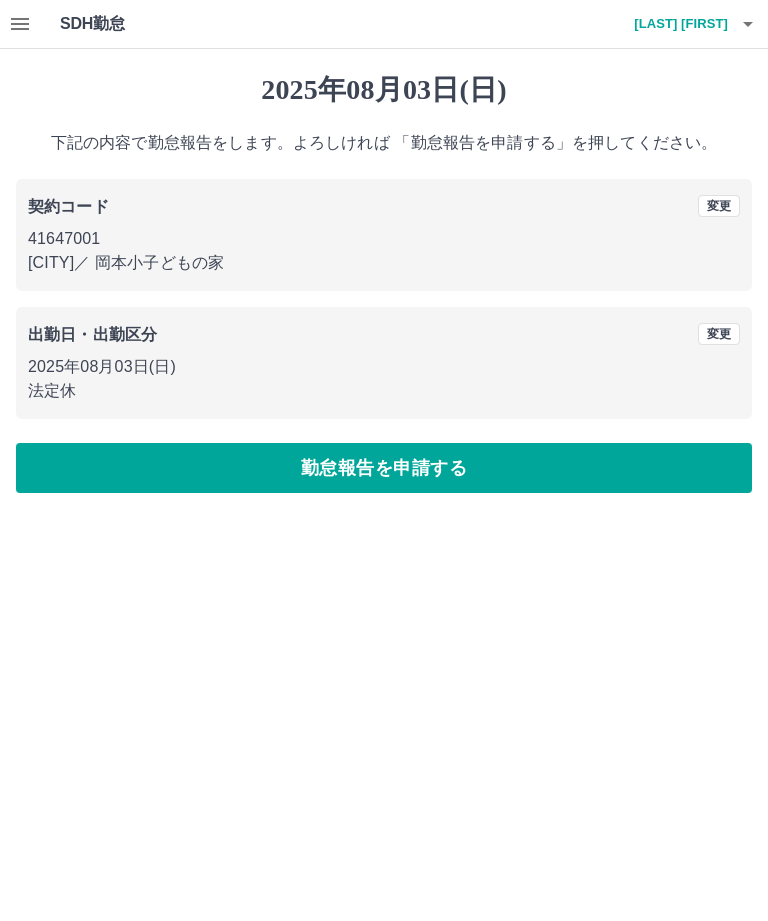 click on "勤怠報告を申請する" at bounding box center [384, 468] 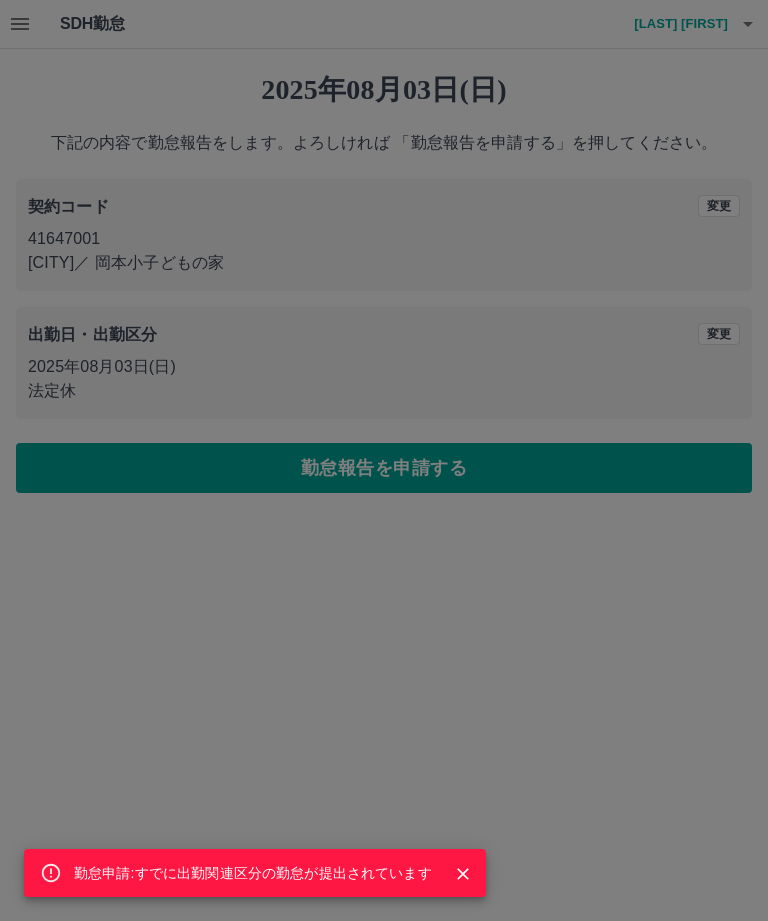 click on "勤怠申請:すでに出勤関連区分の勤怠が提出されています" at bounding box center (384, 460) 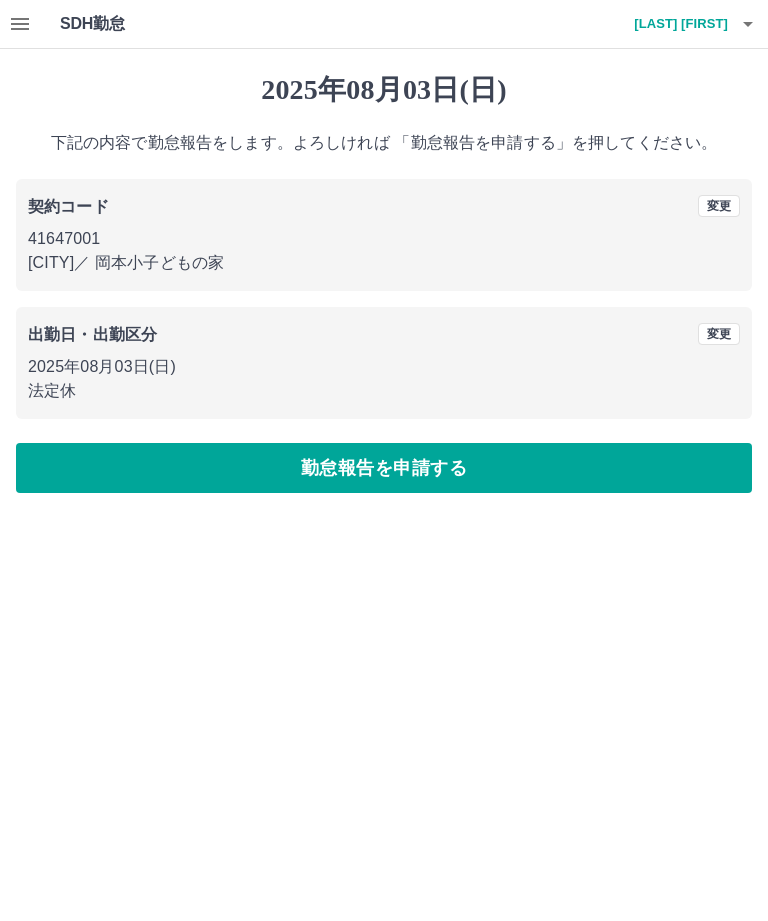click on "林　文子" at bounding box center [668, 24] 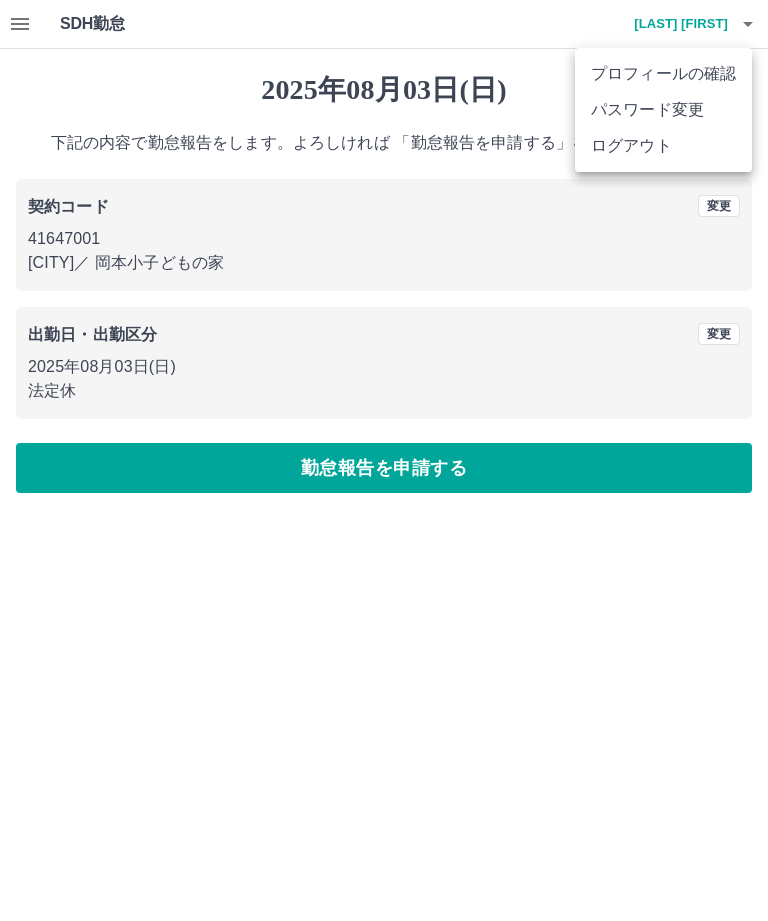 click on "ログアウト" at bounding box center [663, 146] 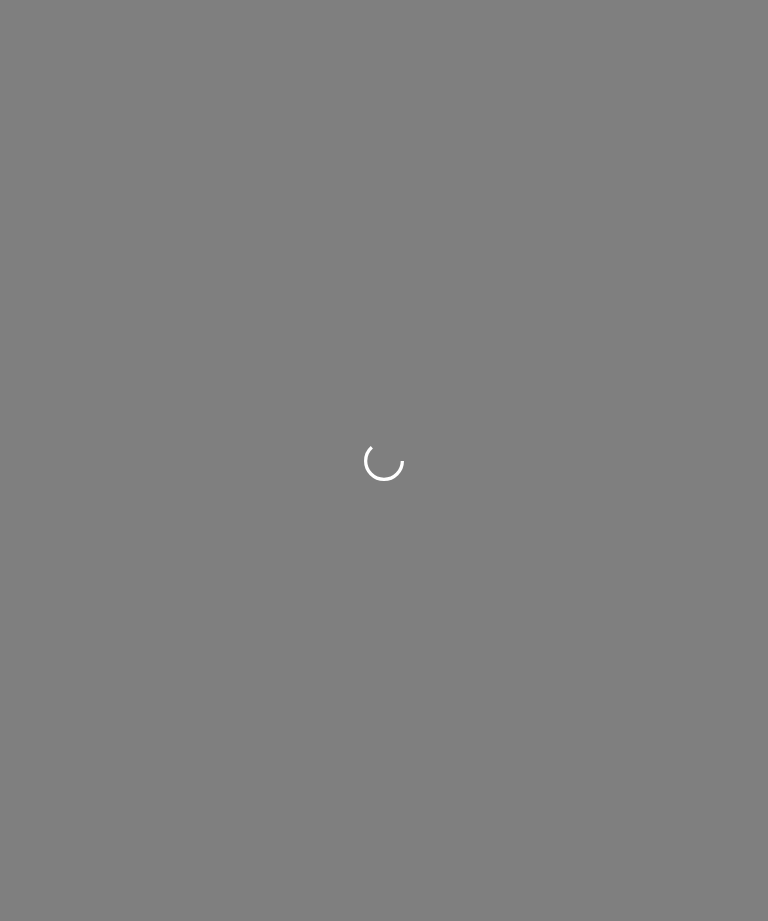 scroll, scrollTop: 0, scrollLeft: 0, axis: both 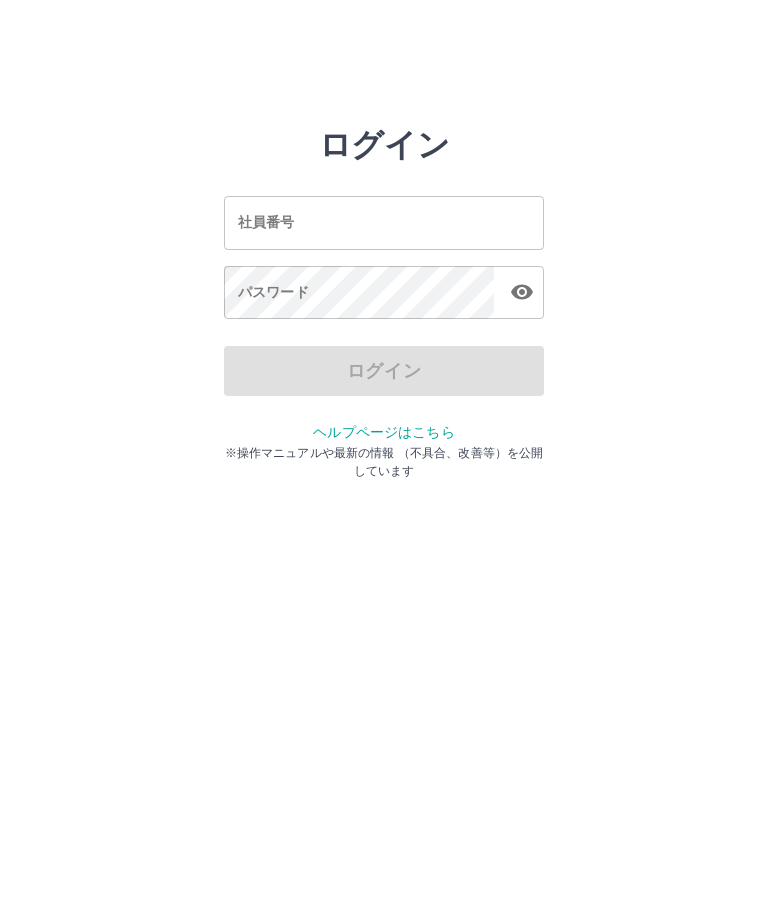 click on "社員番号" at bounding box center [384, 222] 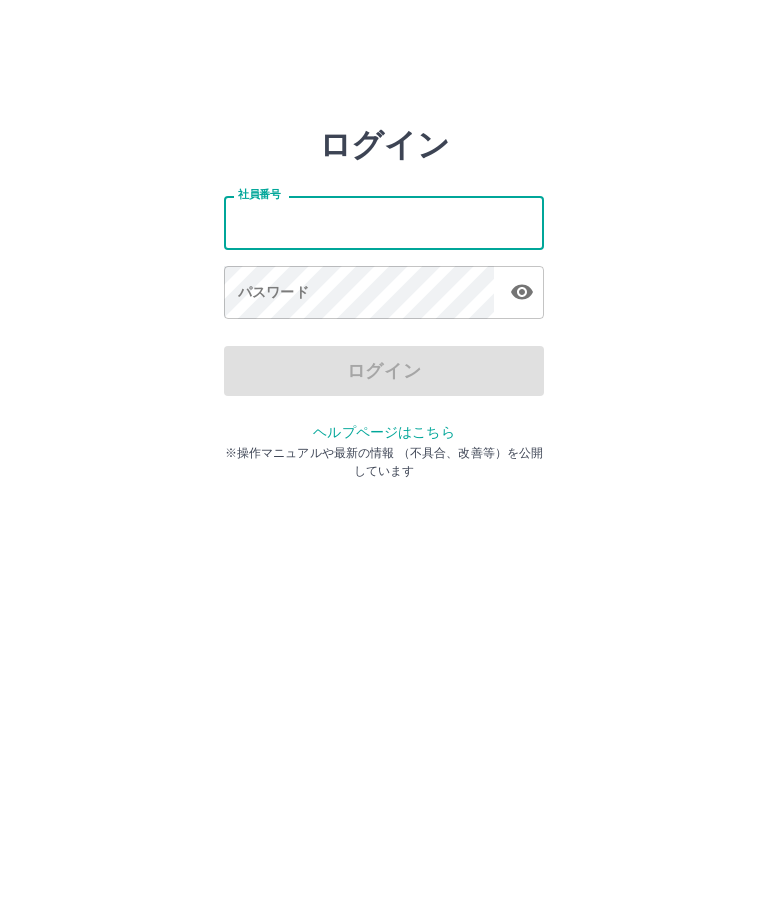 click on "ログイン 社員番号 社員番号 パスワード パスワード ログイン ヘルプページはこちら ※操作マニュアルや最新の情報 （不具合、改善等）を公開しています" at bounding box center [384, 223] 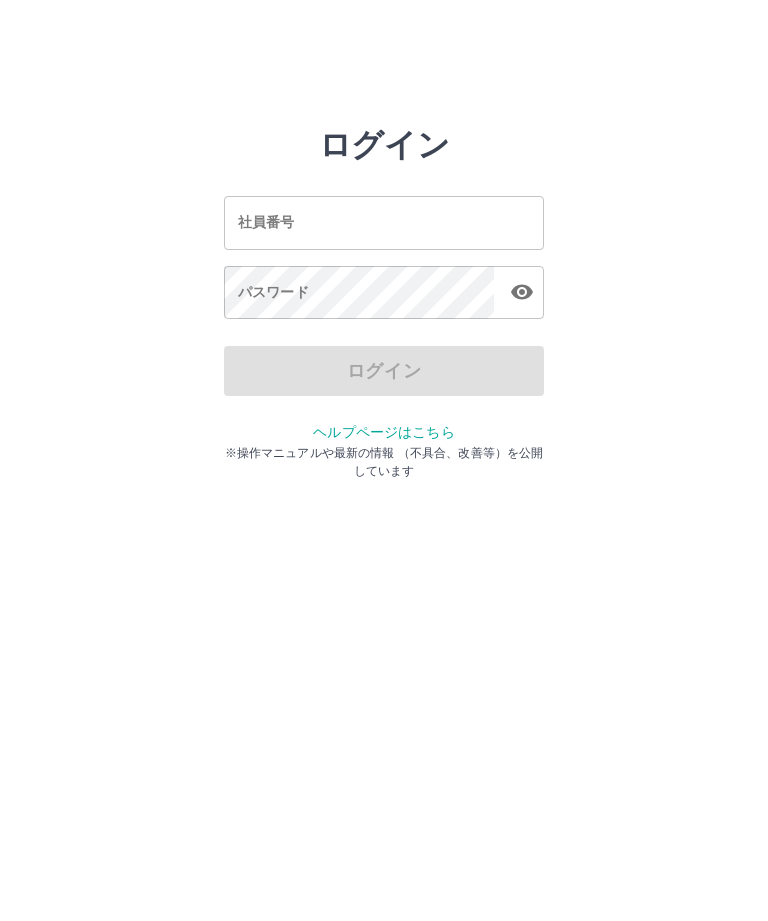 click on "社員番号" at bounding box center (384, 222) 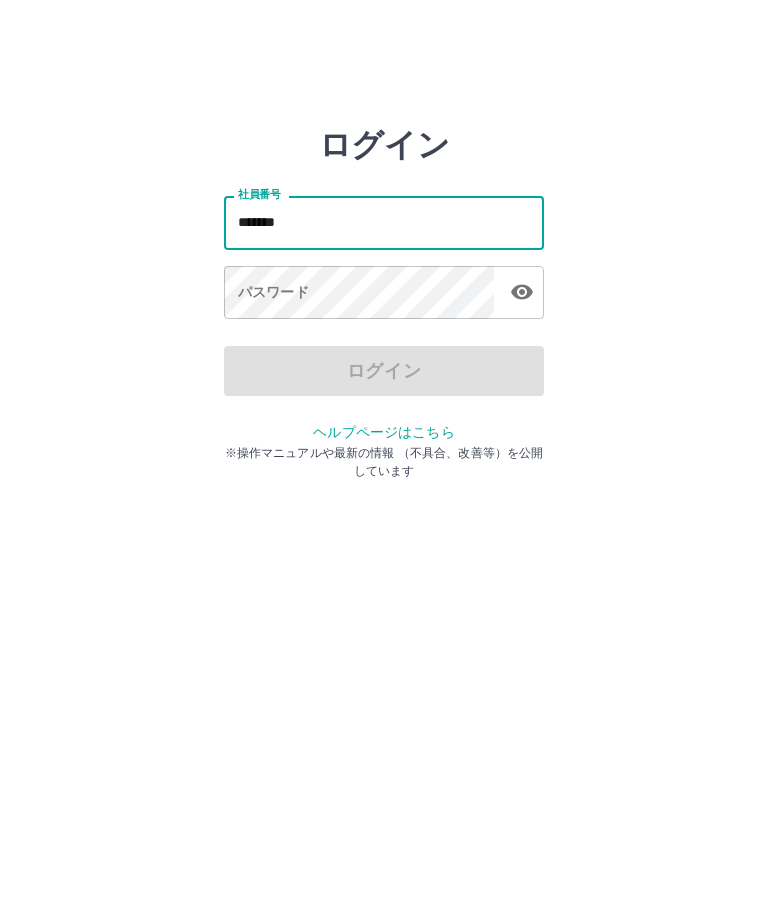 type on "*******" 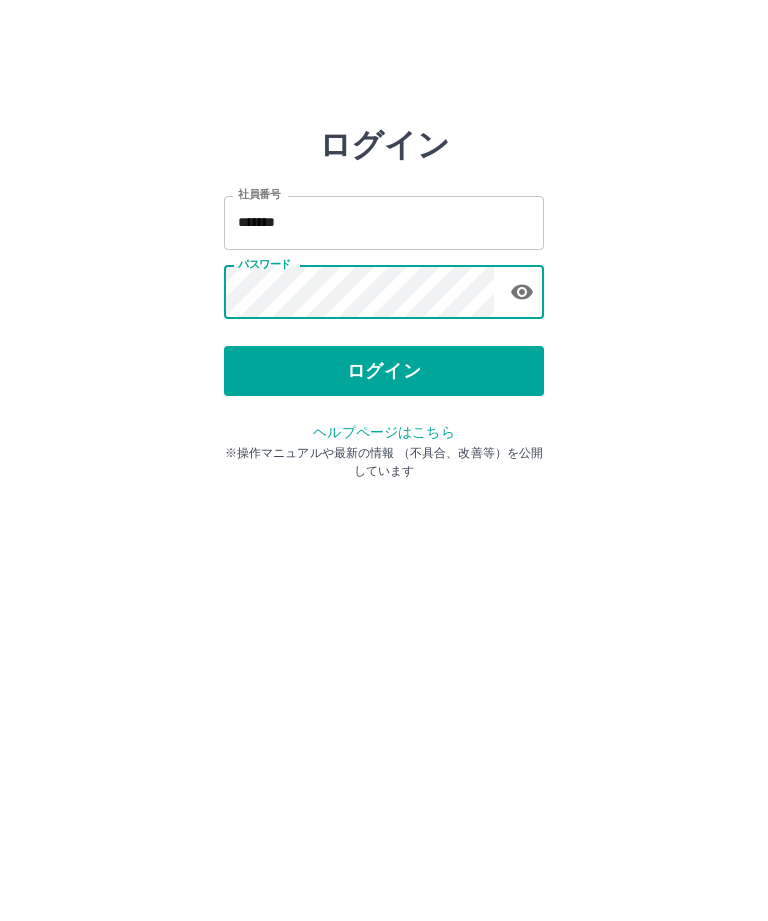 click on "ログイン" at bounding box center [384, 371] 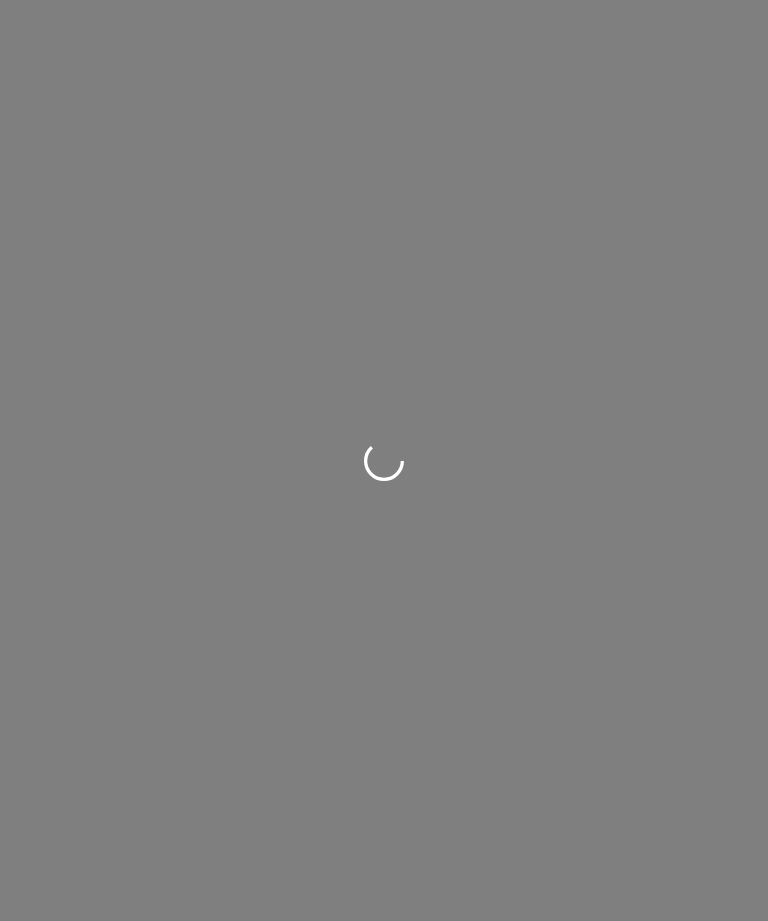 scroll, scrollTop: 0, scrollLeft: 0, axis: both 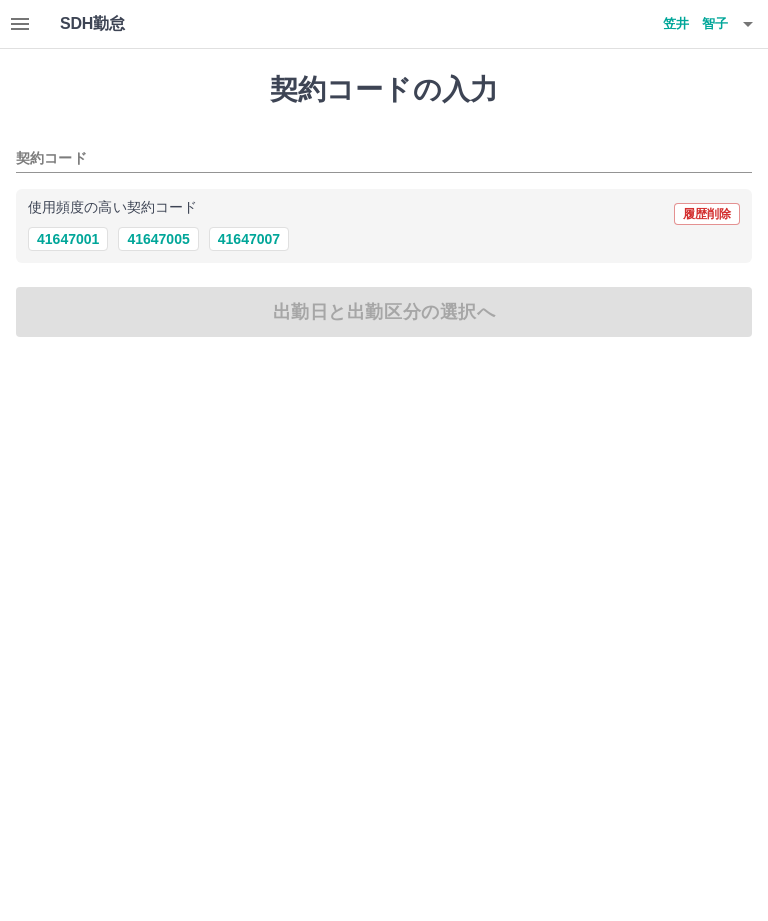 click on "41647001" at bounding box center [68, 239] 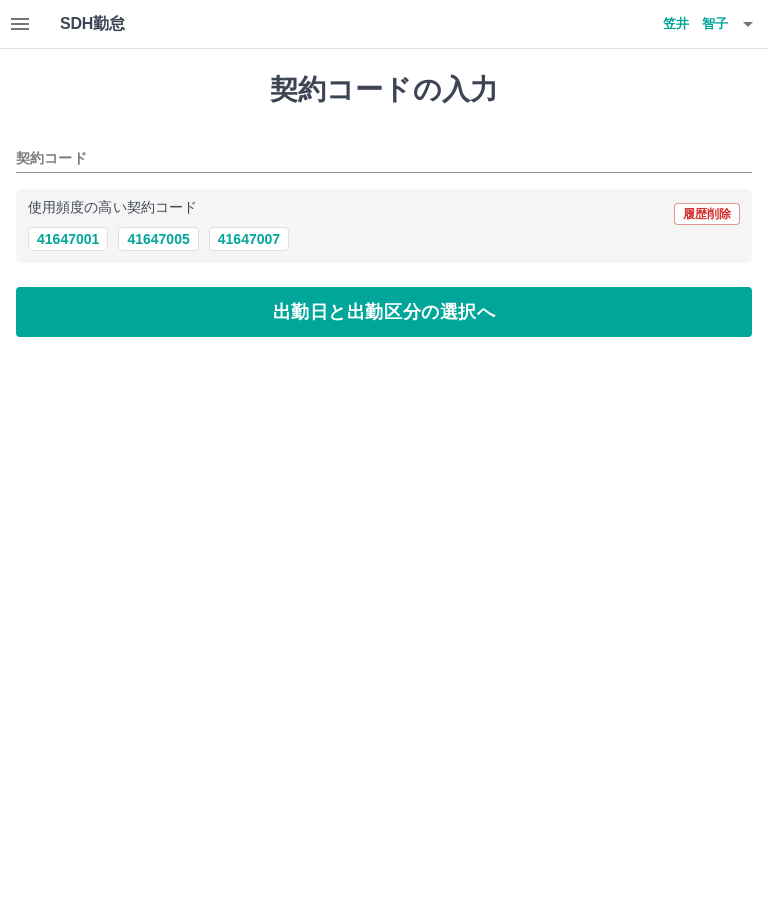 type on "********" 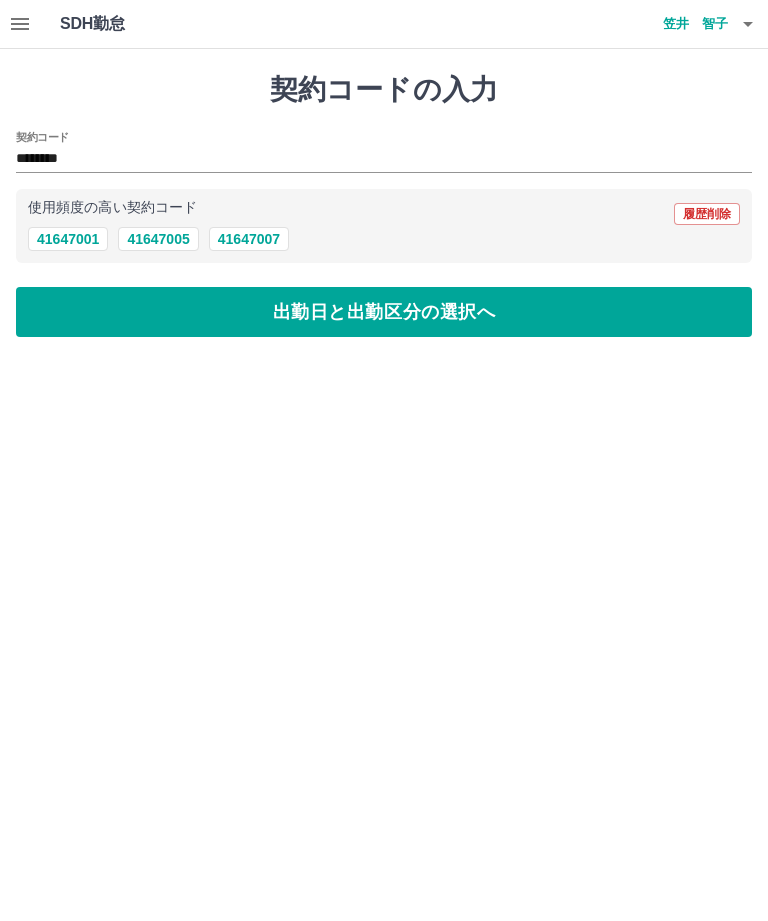 click on "出勤日と出勤区分の選択へ" at bounding box center (384, 312) 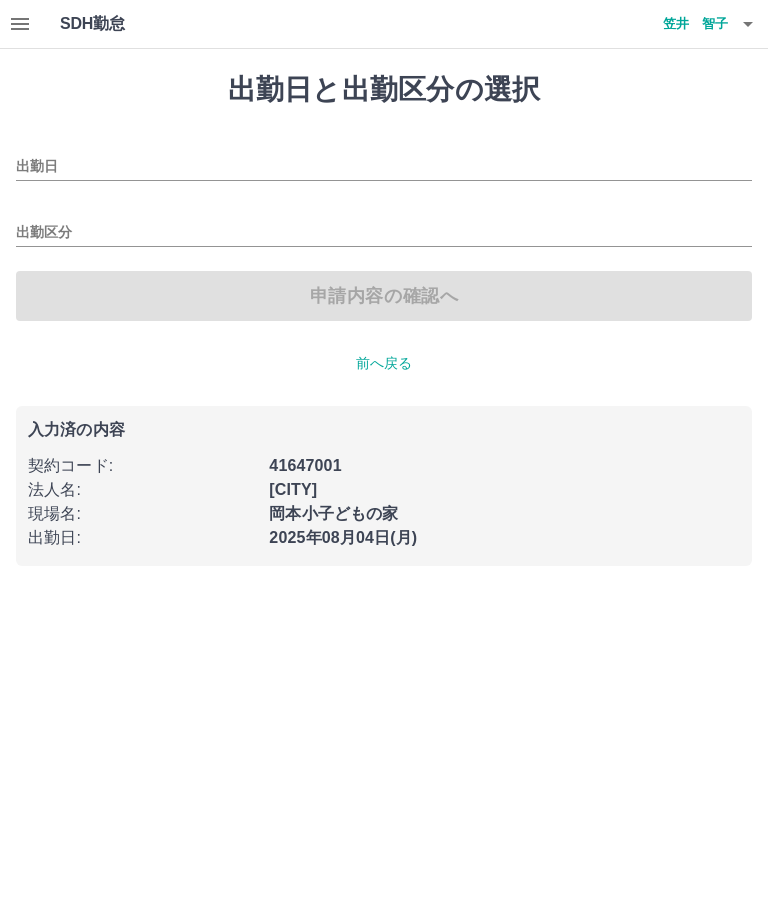 type on "**********" 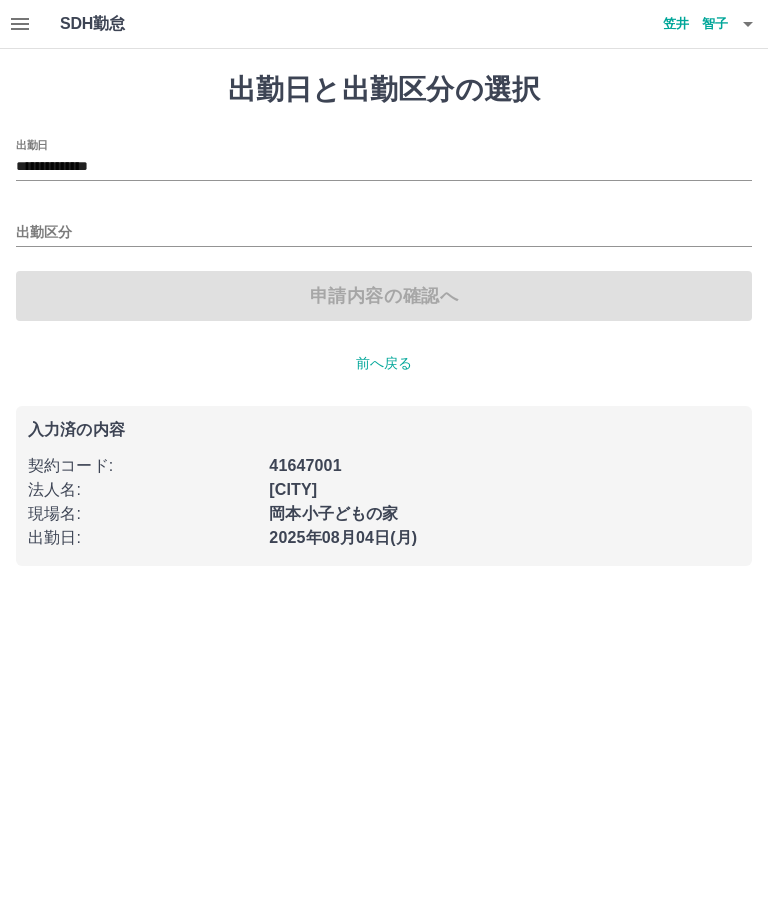 click on "出勤区分" at bounding box center (384, 233) 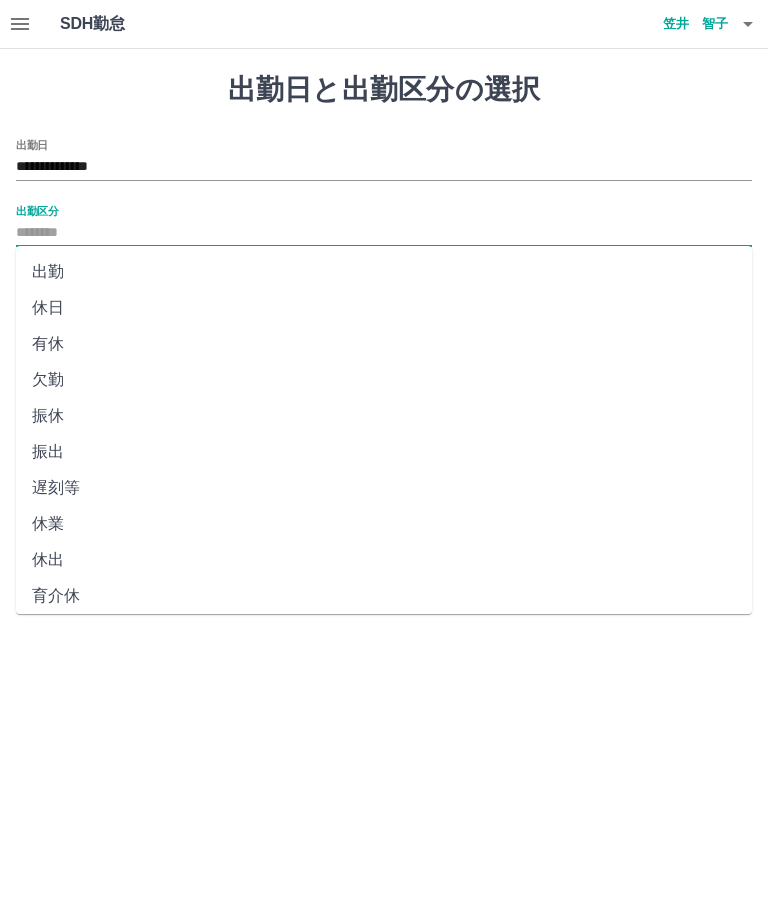 click on "出勤" at bounding box center (384, 272) 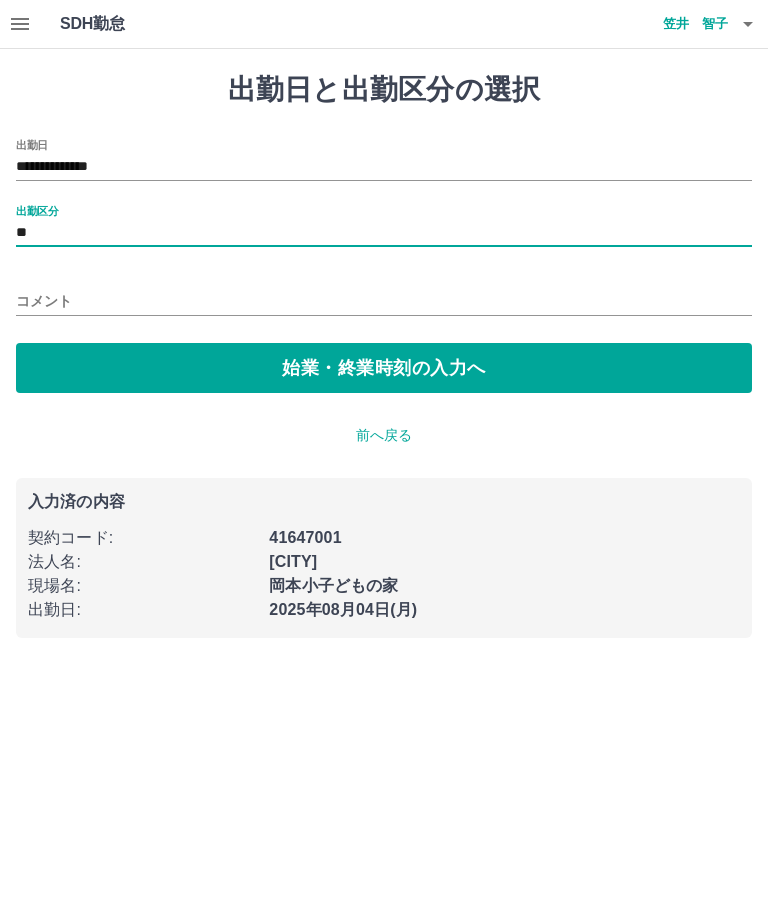 click on "始業・終業時刻の入力へ" at bounding box center (384, 368) 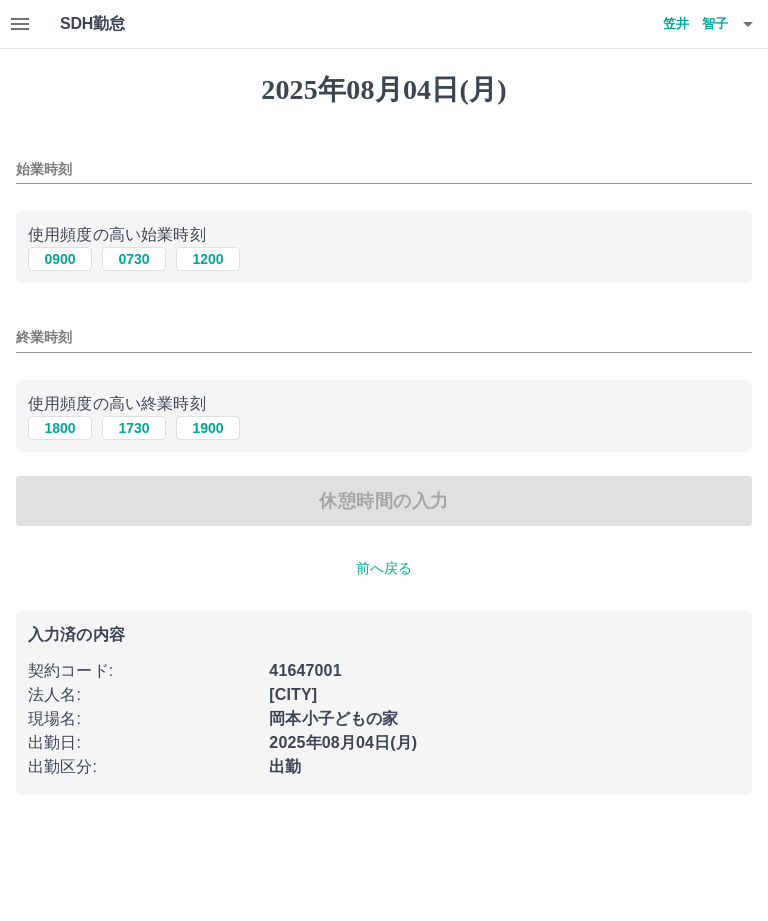 click on "始業時刻" at bounding box center (384, 169) 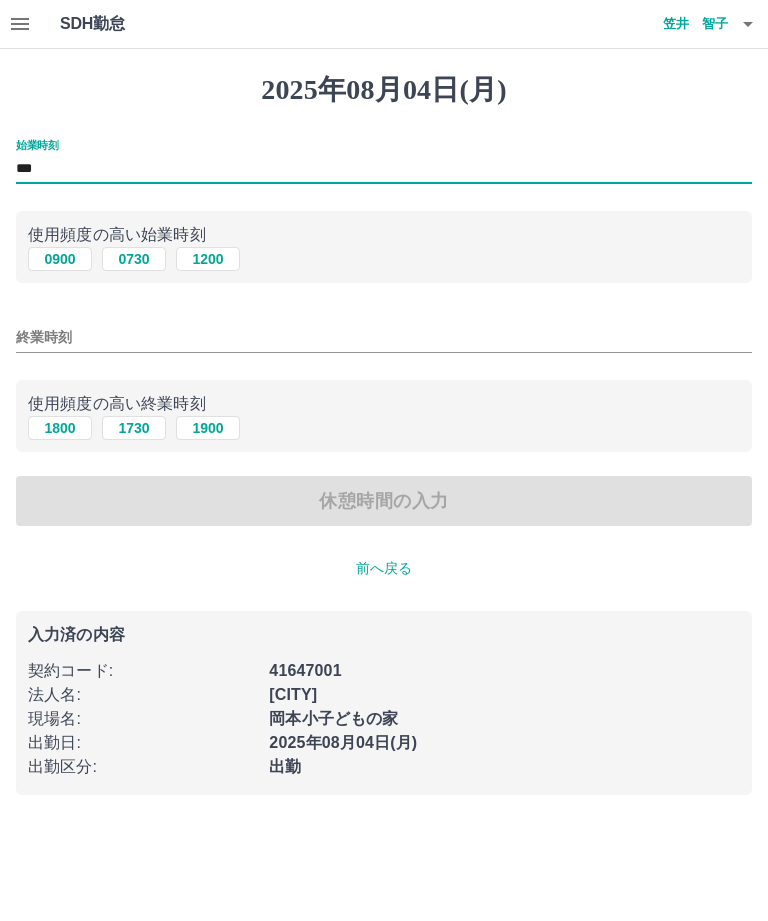 type on "***" 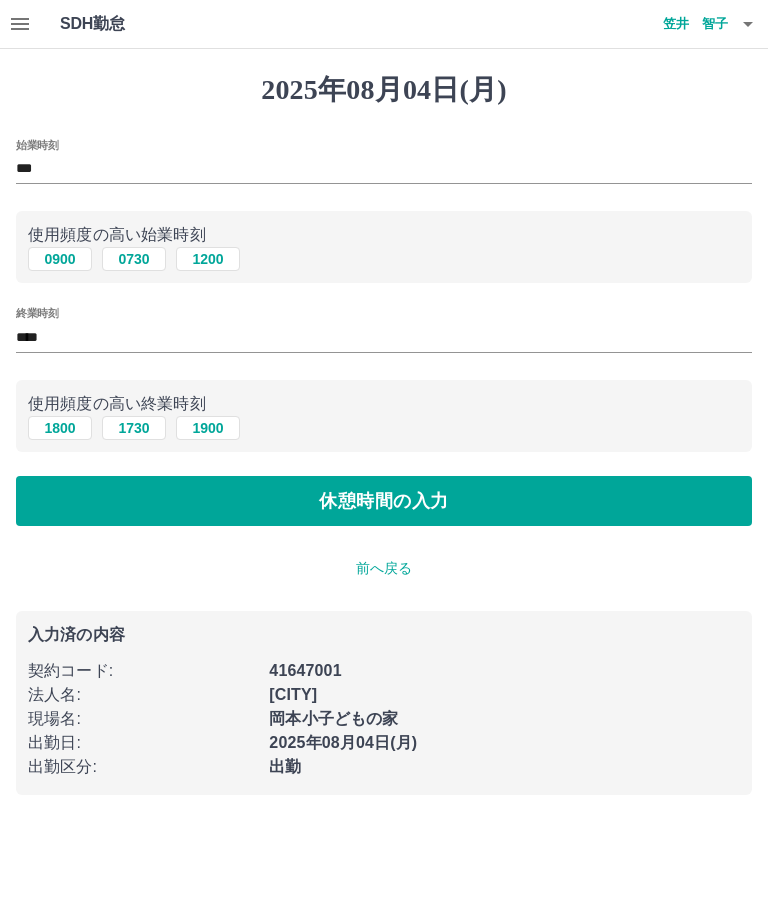 click on "休憩時間の入力" at bounding box center (384, 501) 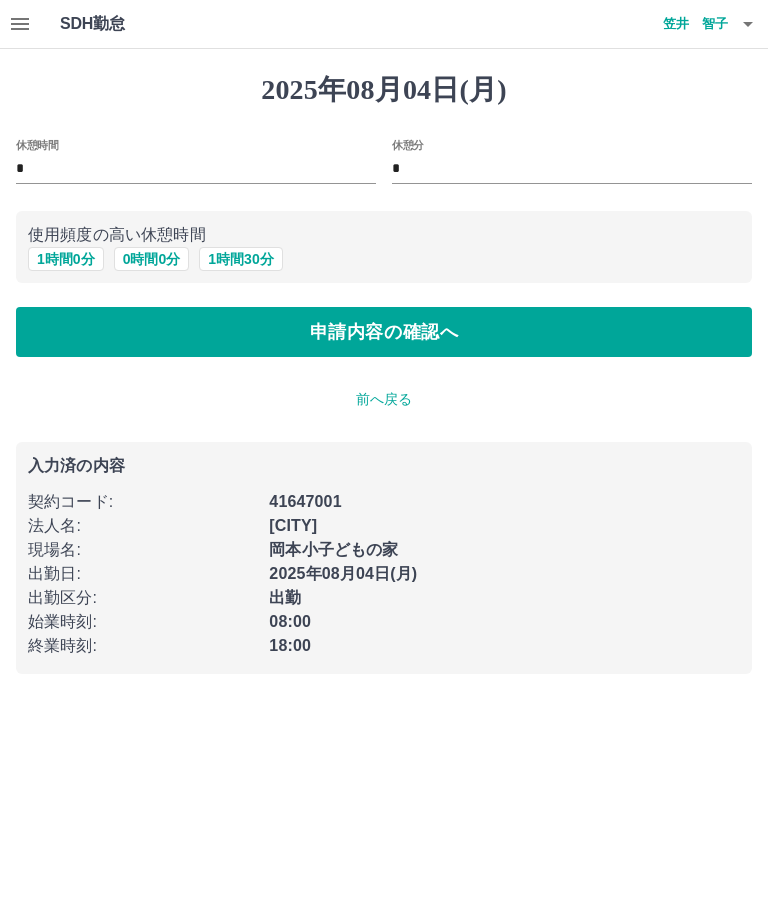 click on "1 時間 0 分" at bounding box center [66, 259] 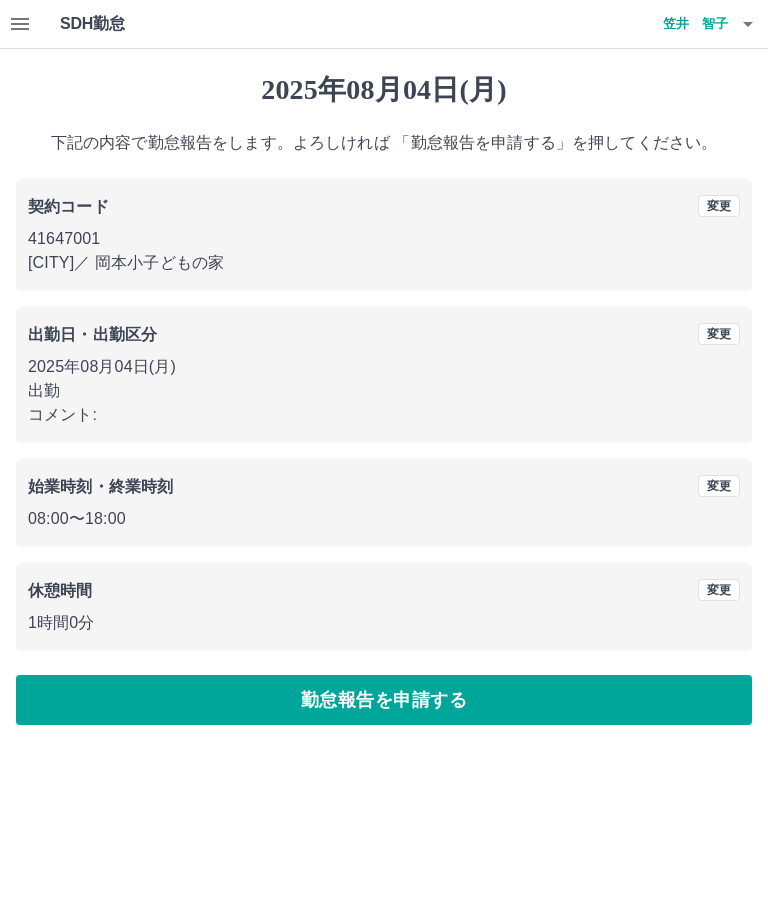 click on "勤怠報告を申請する" at bounding box center [384, 700] 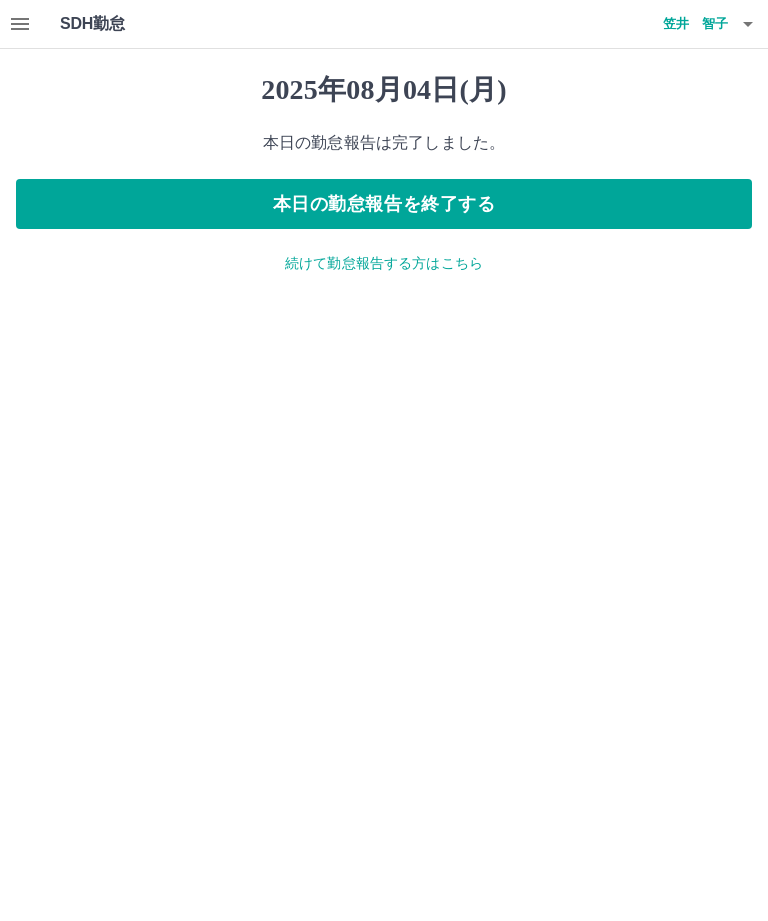 click 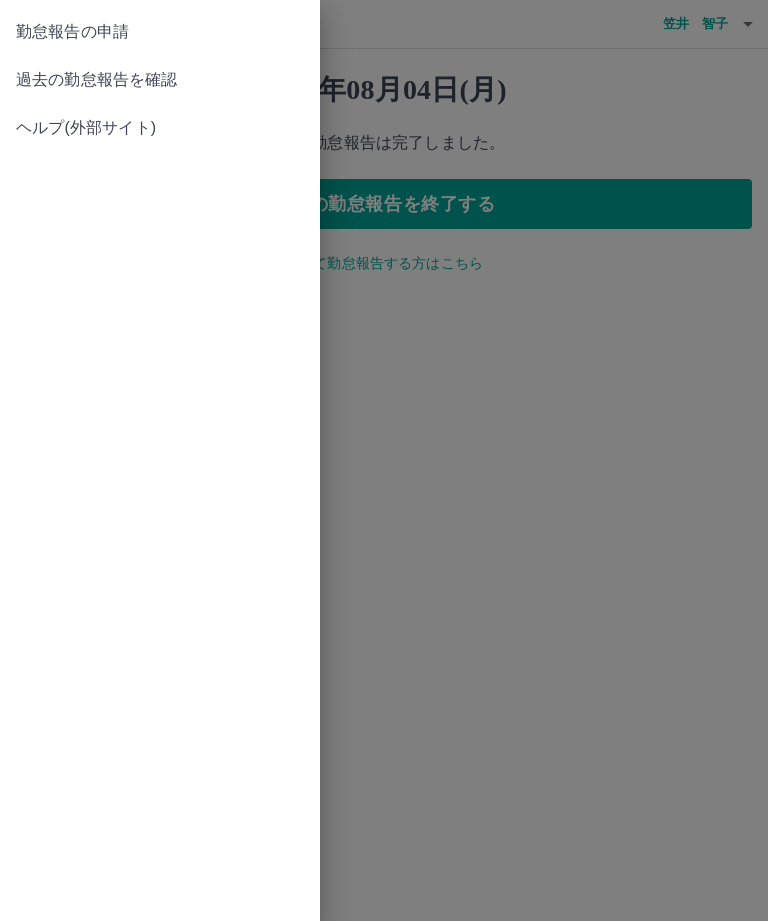 click on "過去の勤怠報告を確認" at bounding box center (160, 80) 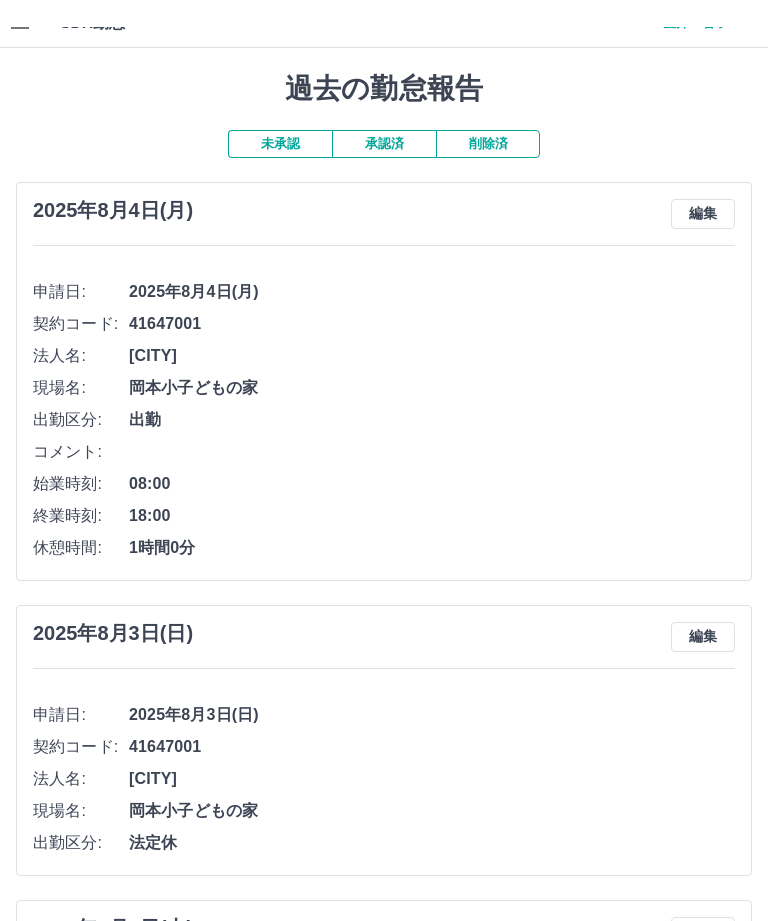 scroll, scrollTop: 0, scrollLeft: 0, axis: both 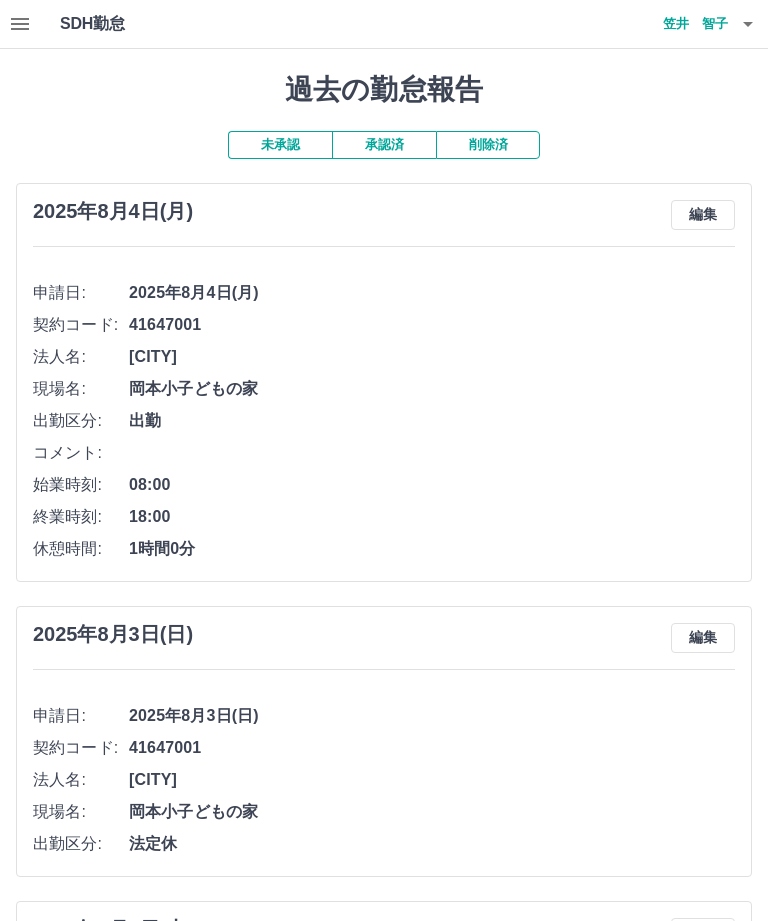 click on "笠井　智子" at bounding box center (668, 24) 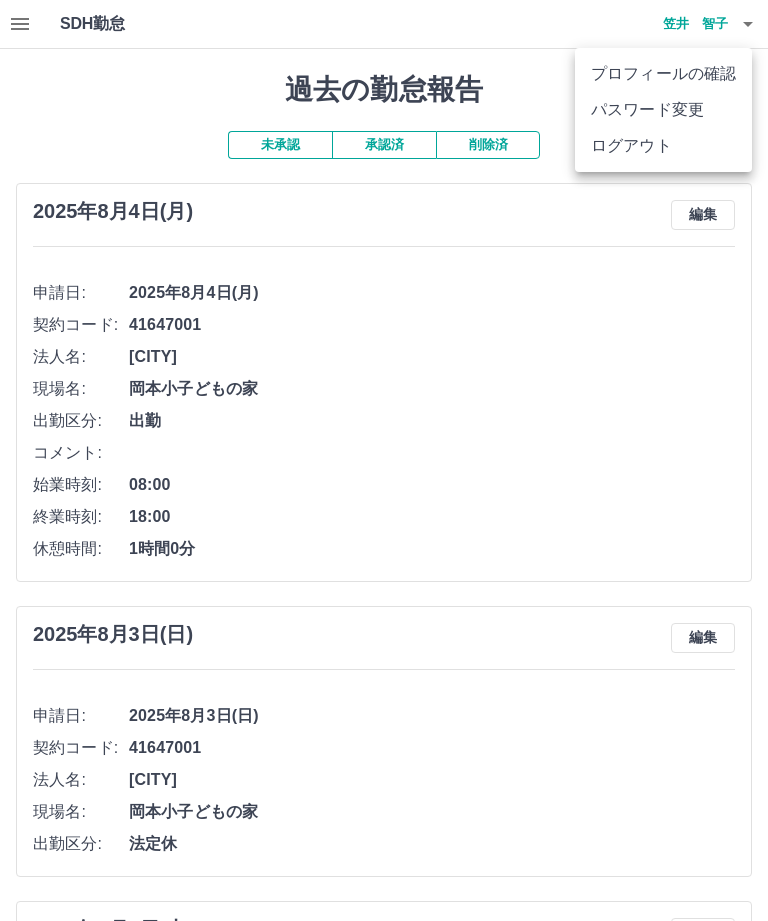 click on "ログアウト" at bounding box center (663, 146) 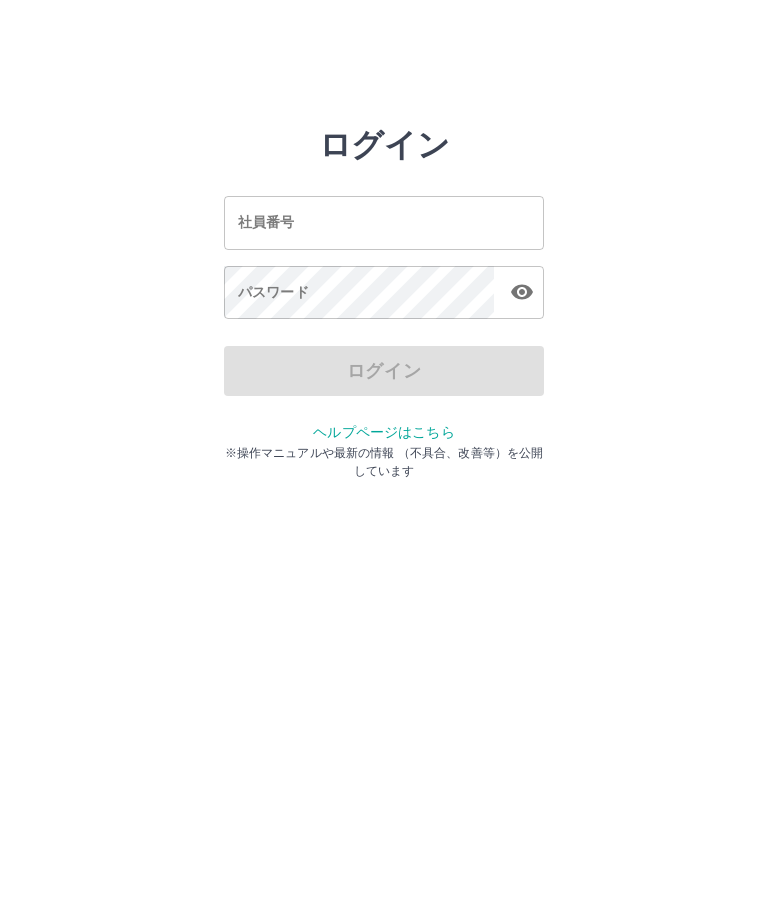 scroll, scrollTop: 0, scrollLeft: 0, axis: both 